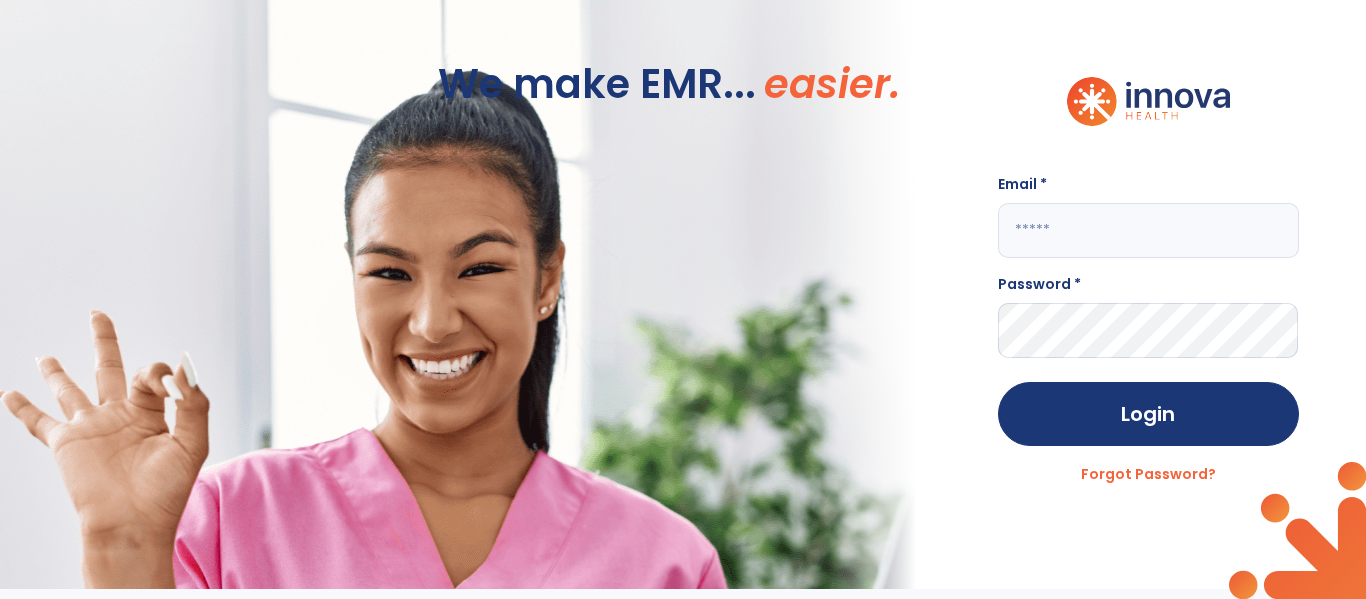 scroll, scrollTop: 0, scrollLeft: 0, axis: both 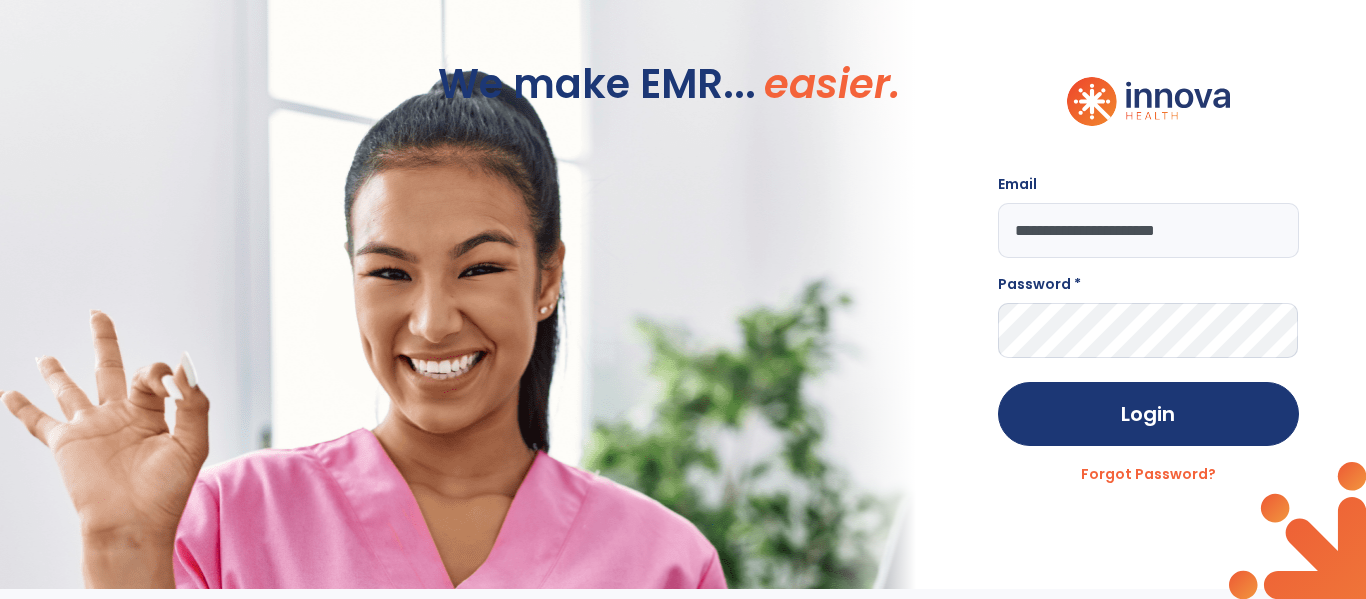 type on "**********" 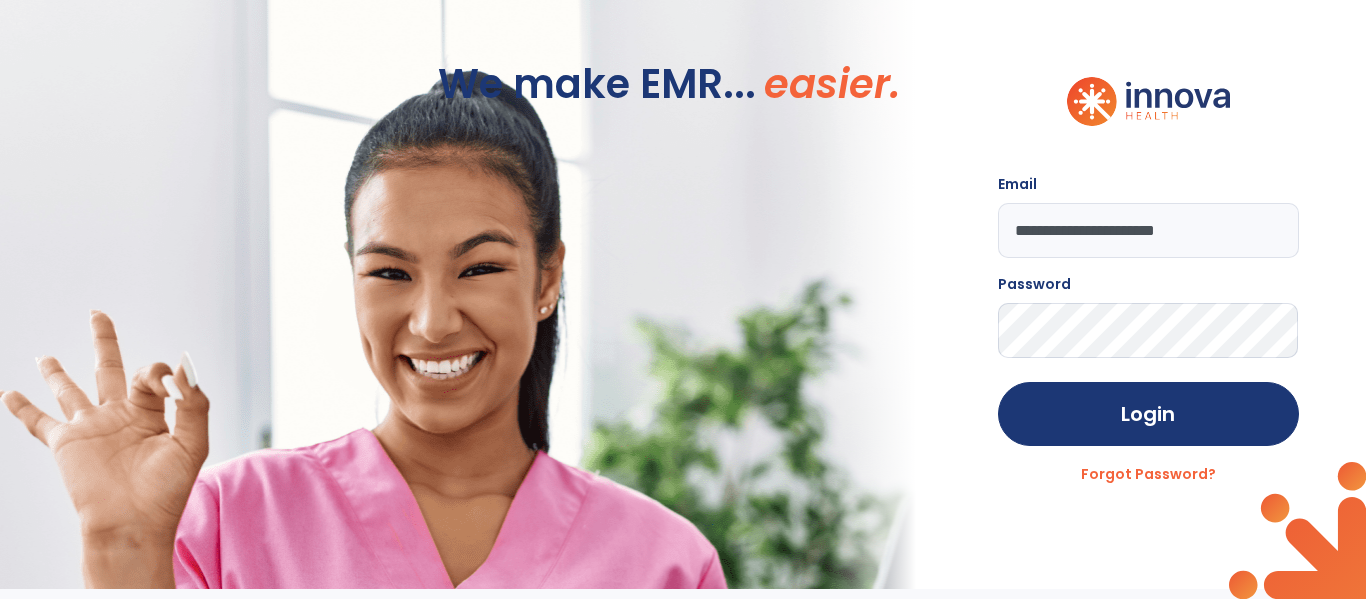 click on "Login" 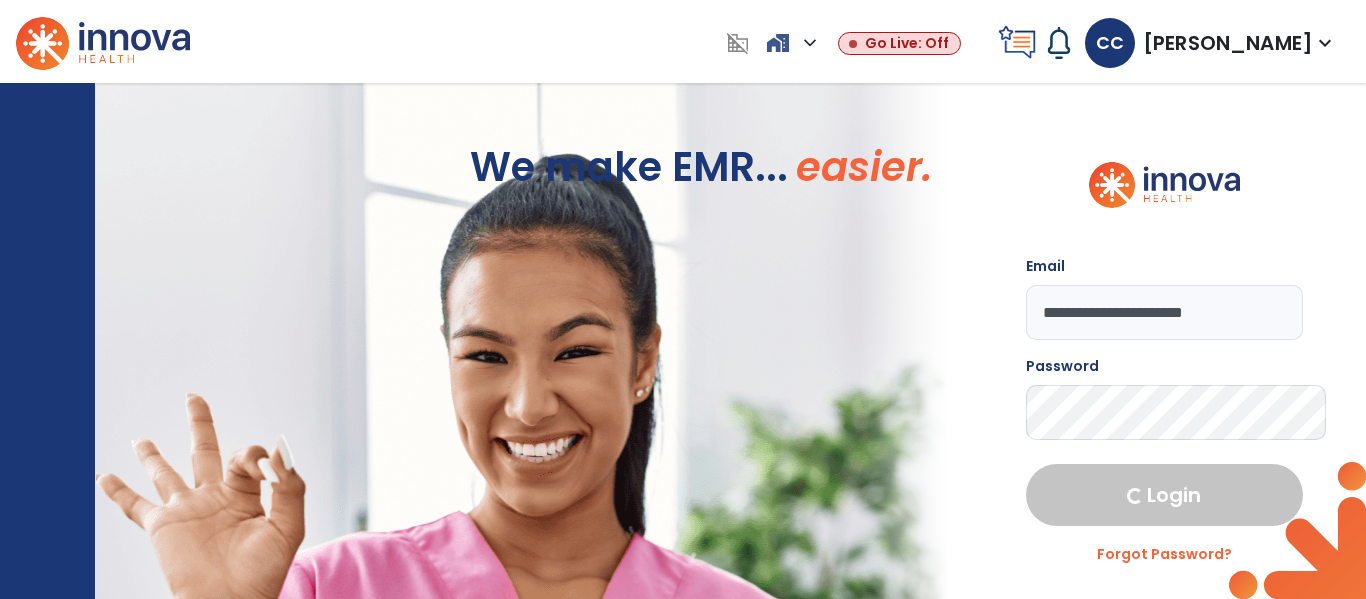 select on "****" 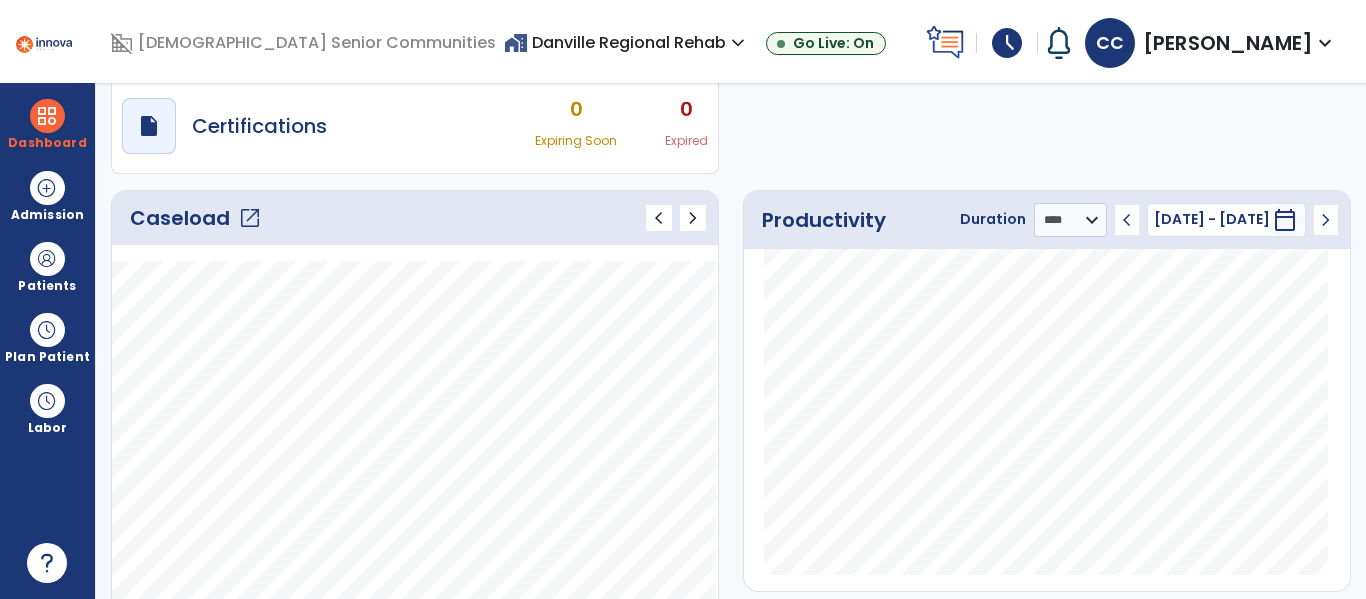 click on "open_in_new" 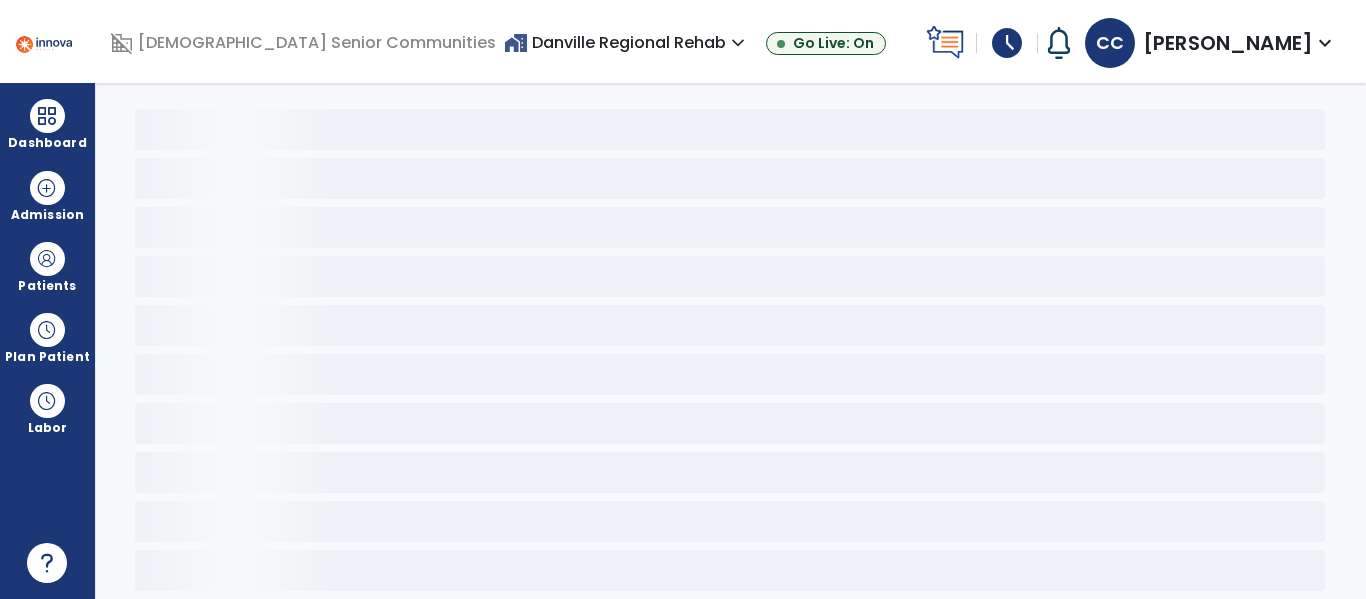 scroll, scrollTop: 78, scrollLeft: 0, axis: vertical 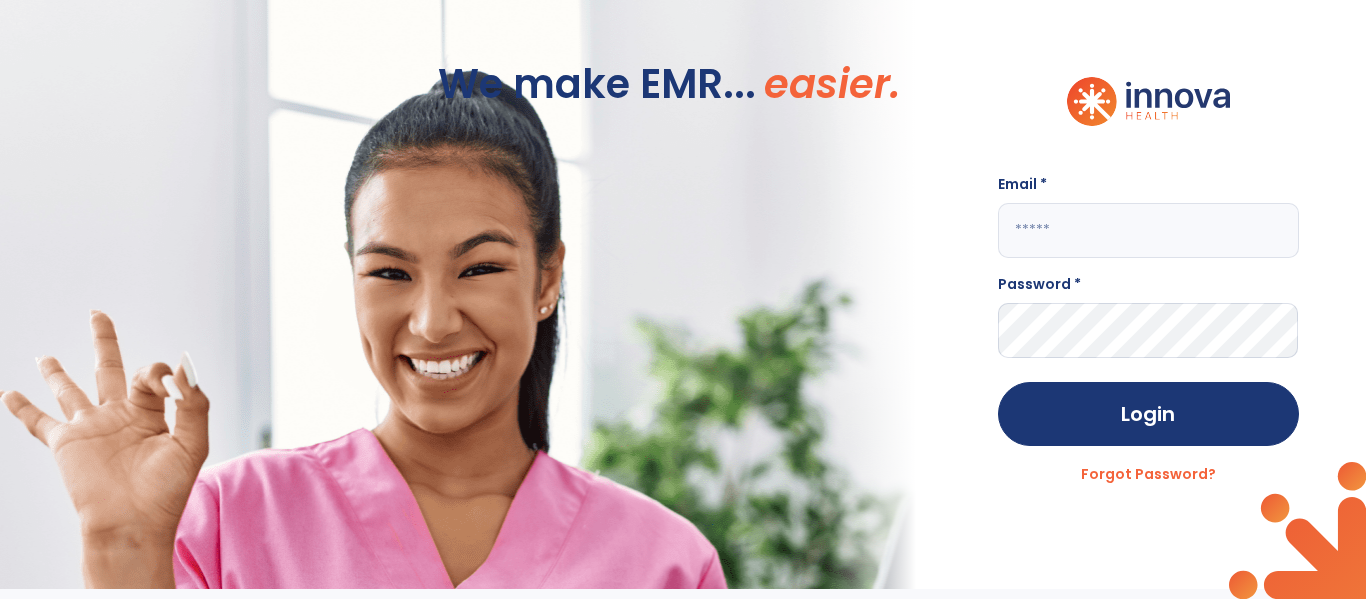 click on "Email *" 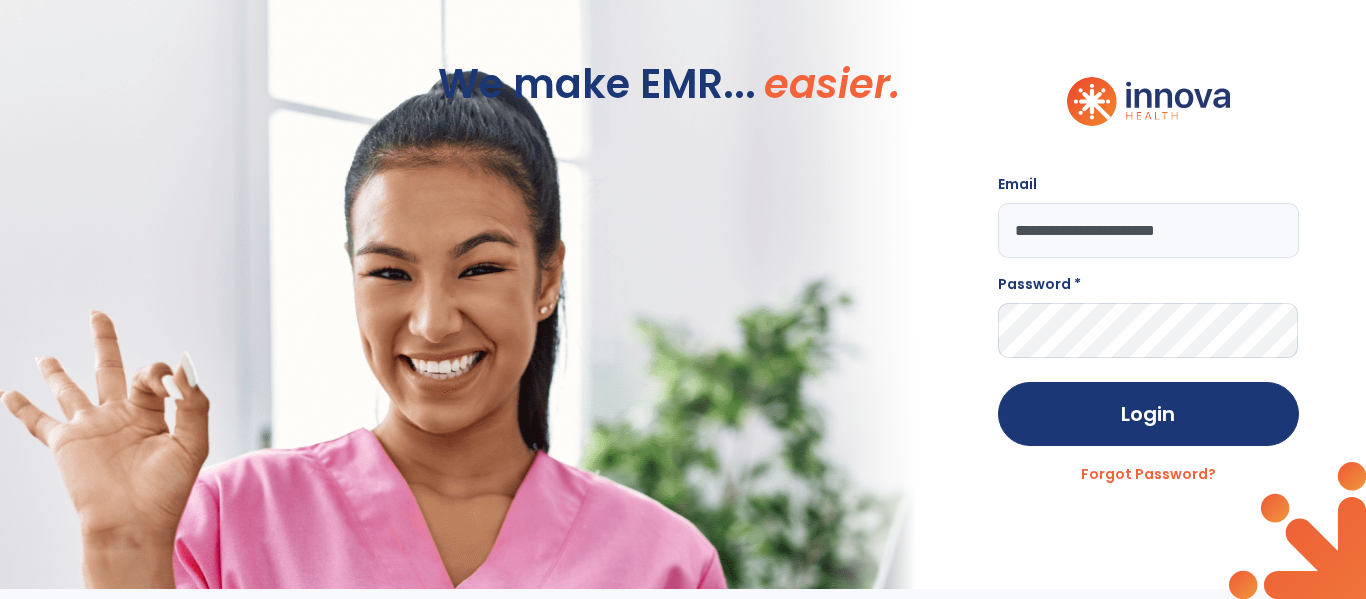 type on "**********" 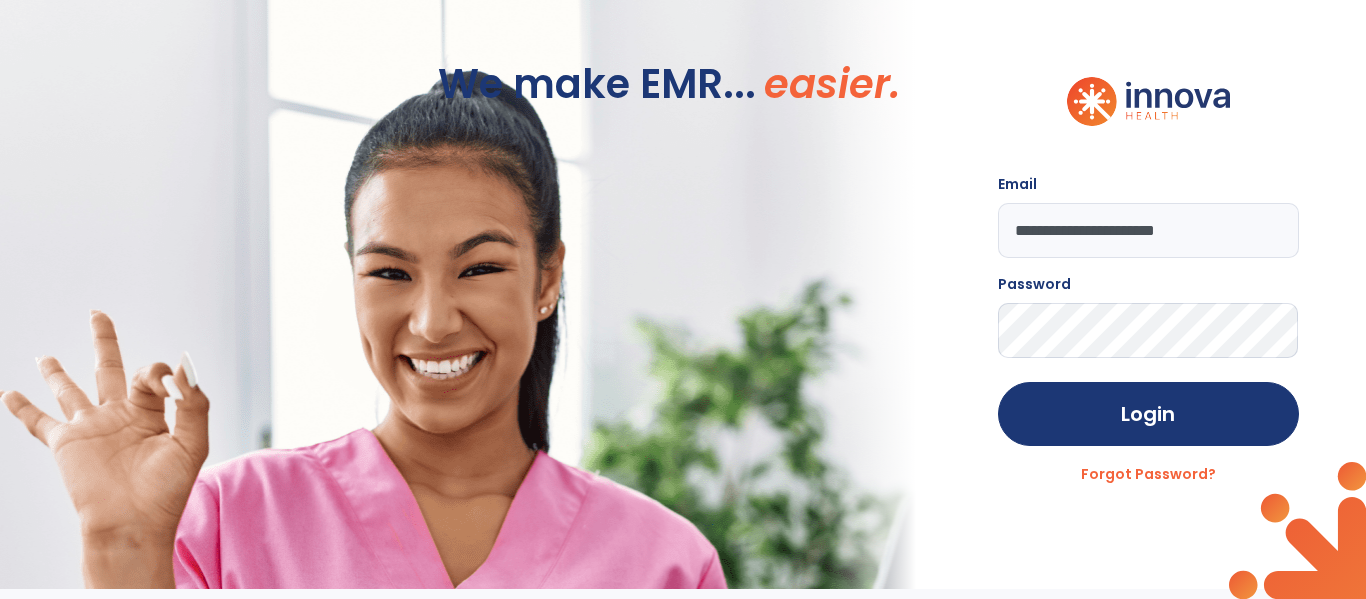 click on "Login" 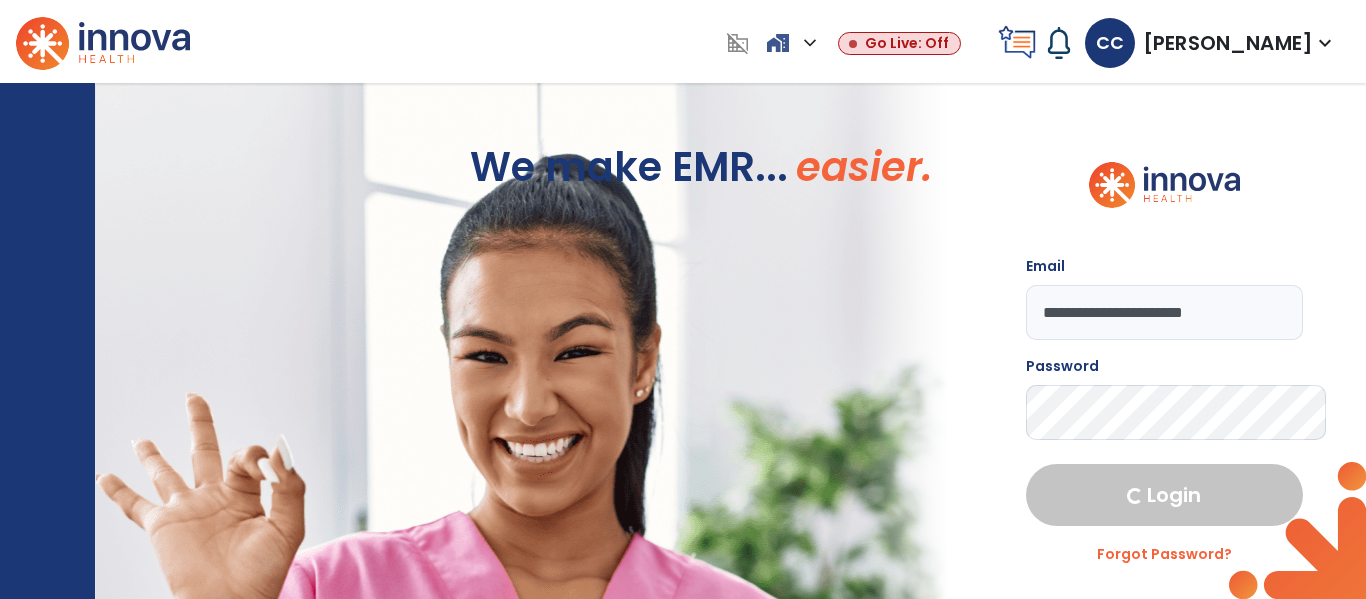 select on "****" 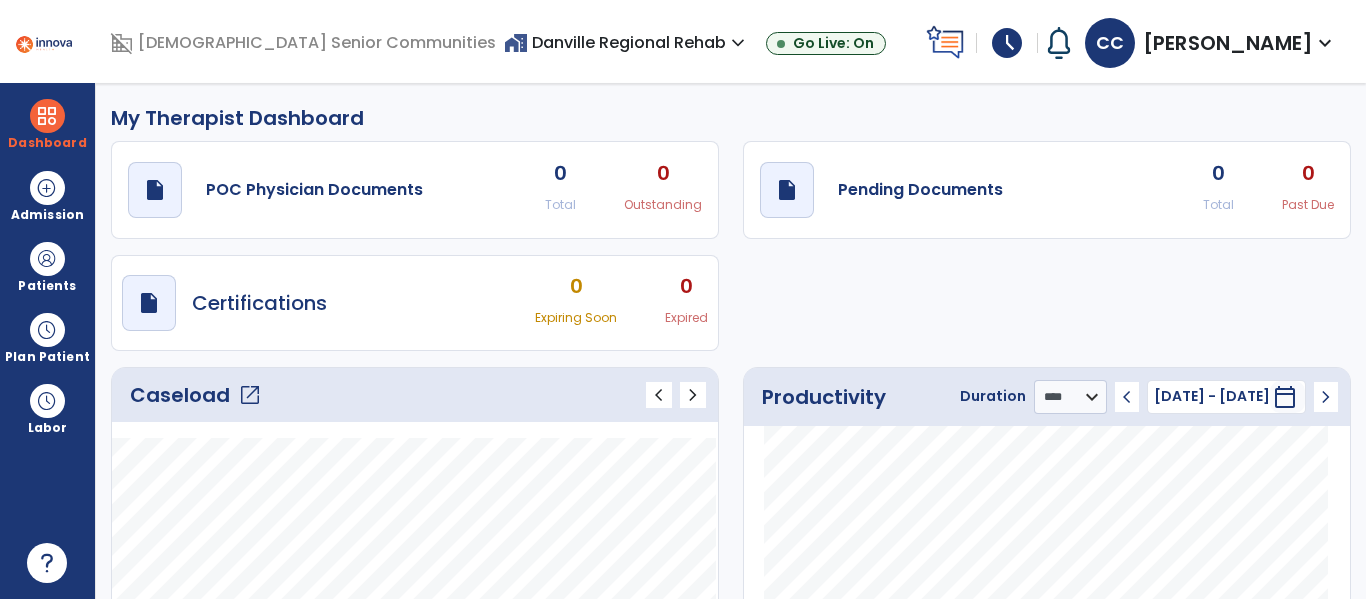 click on "Caseload   open_in_new" 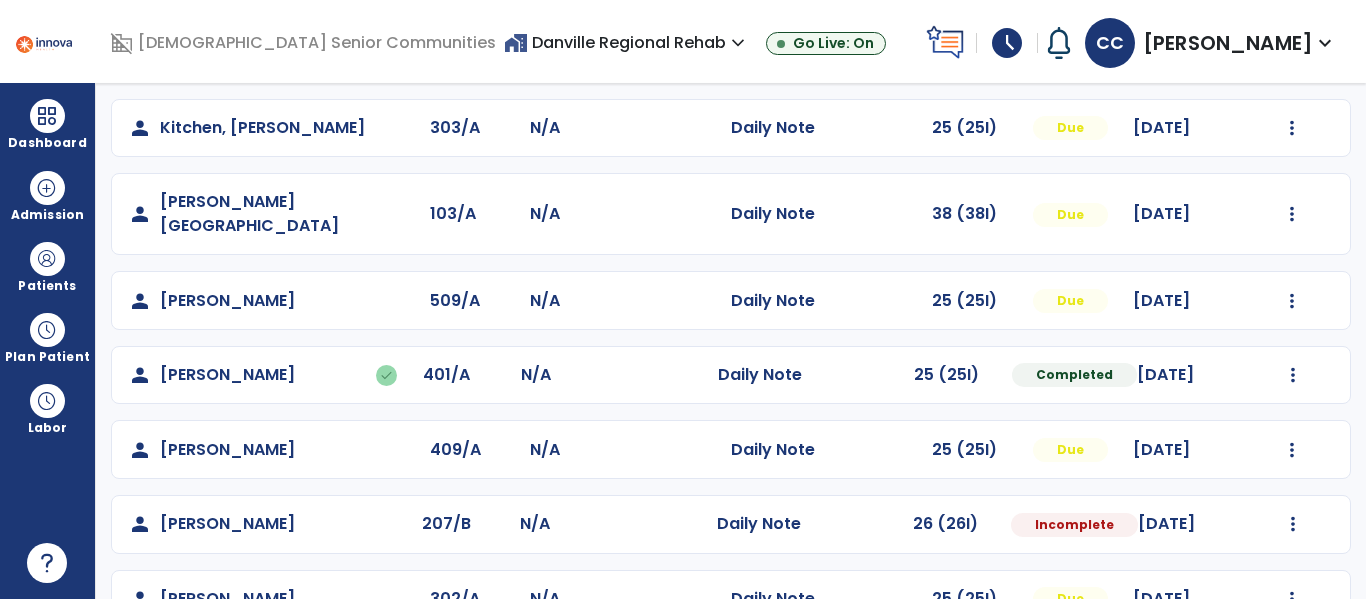 scroll, scrollTop: 852, scrollLeft: 0, axis: vertical 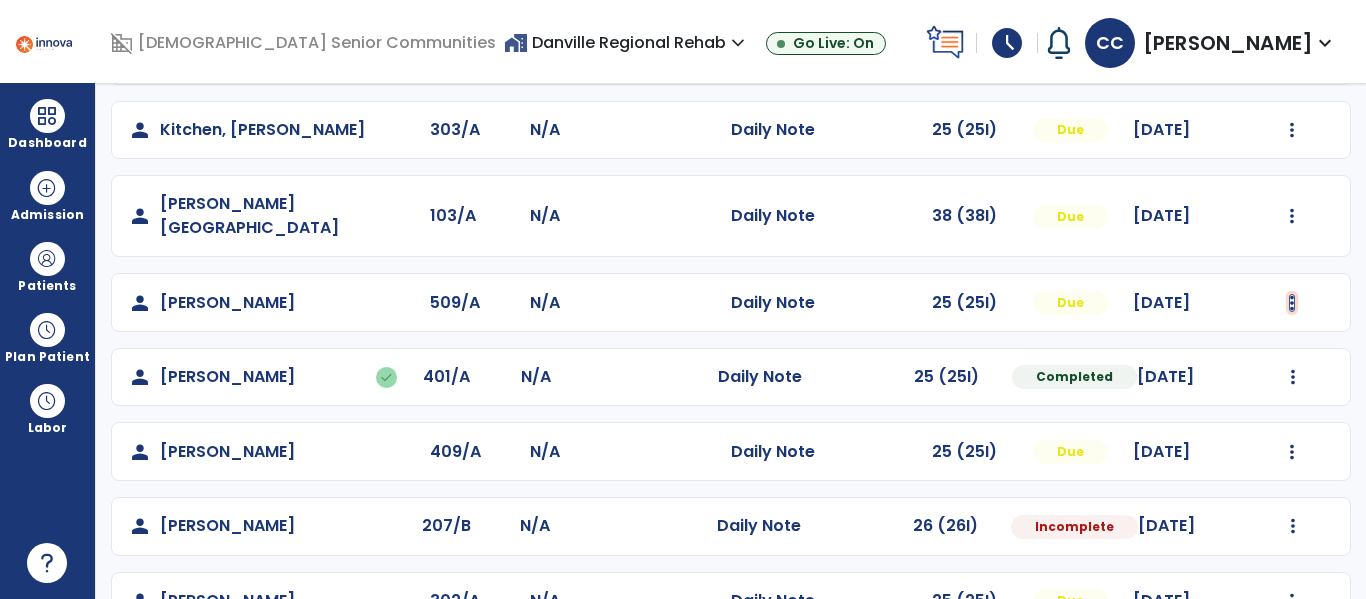 click at bounding box center (1292, -564) 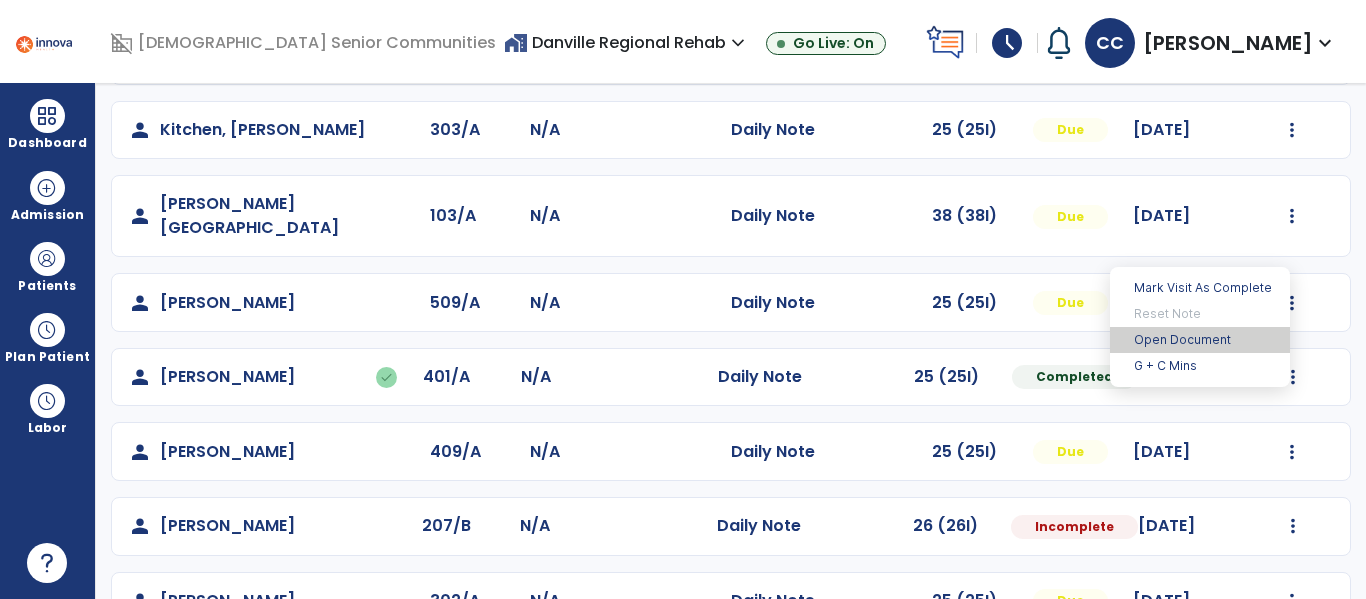 click on "Open Document" at bounding box center [1200, 340] 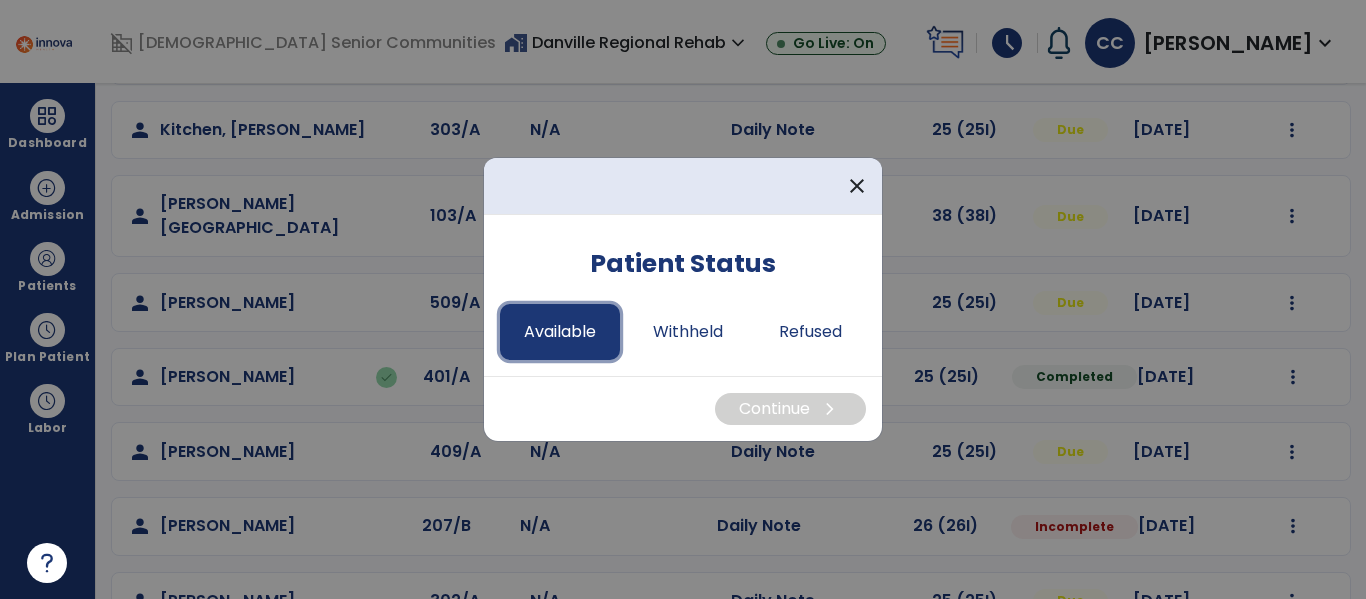click on "Available" at bounding box center [560, 332] 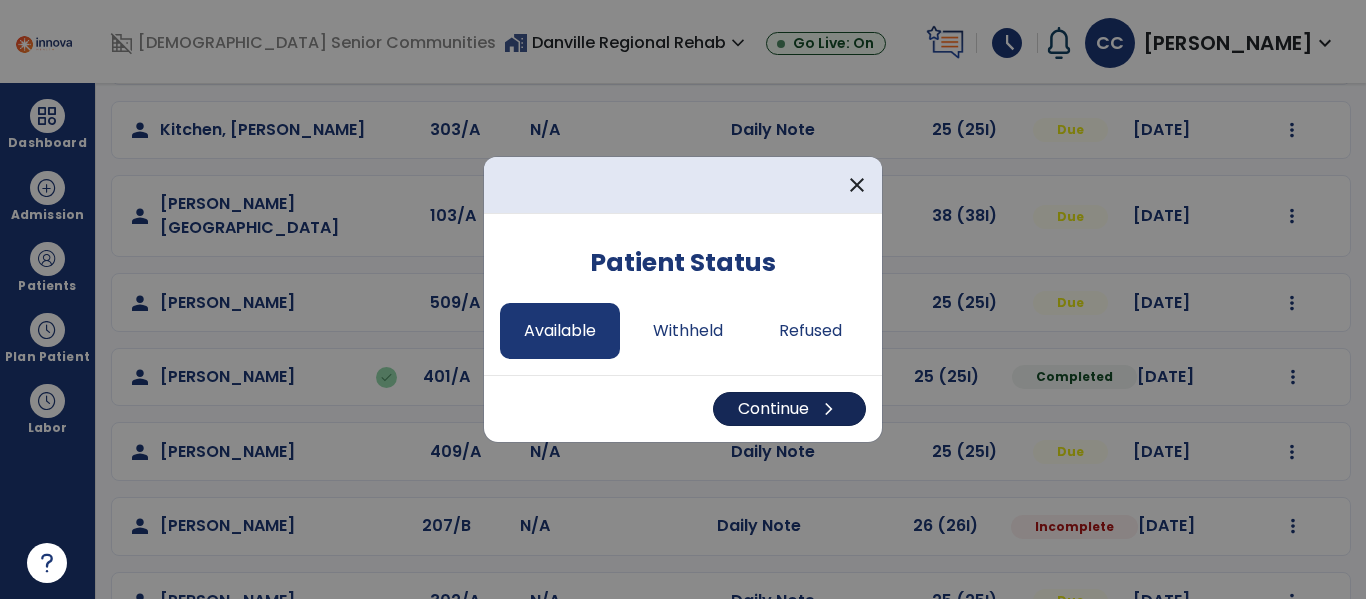 click on "Continue   chevron_right" at bounding box center (789, 409) 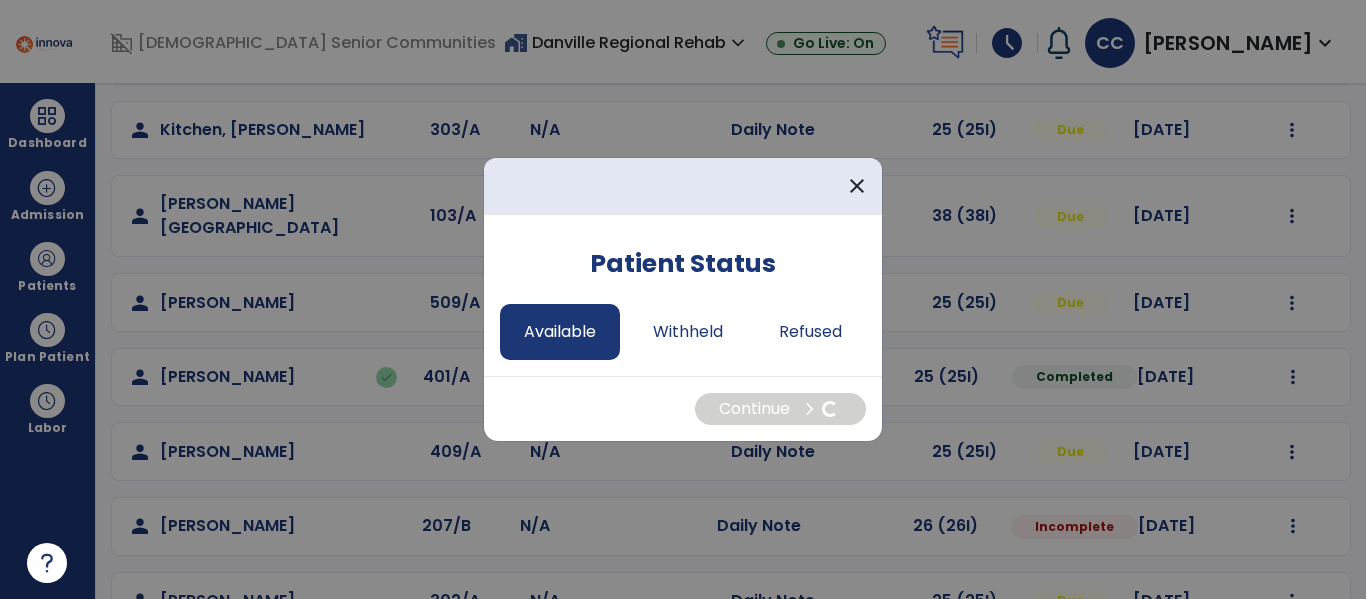 select on "*" 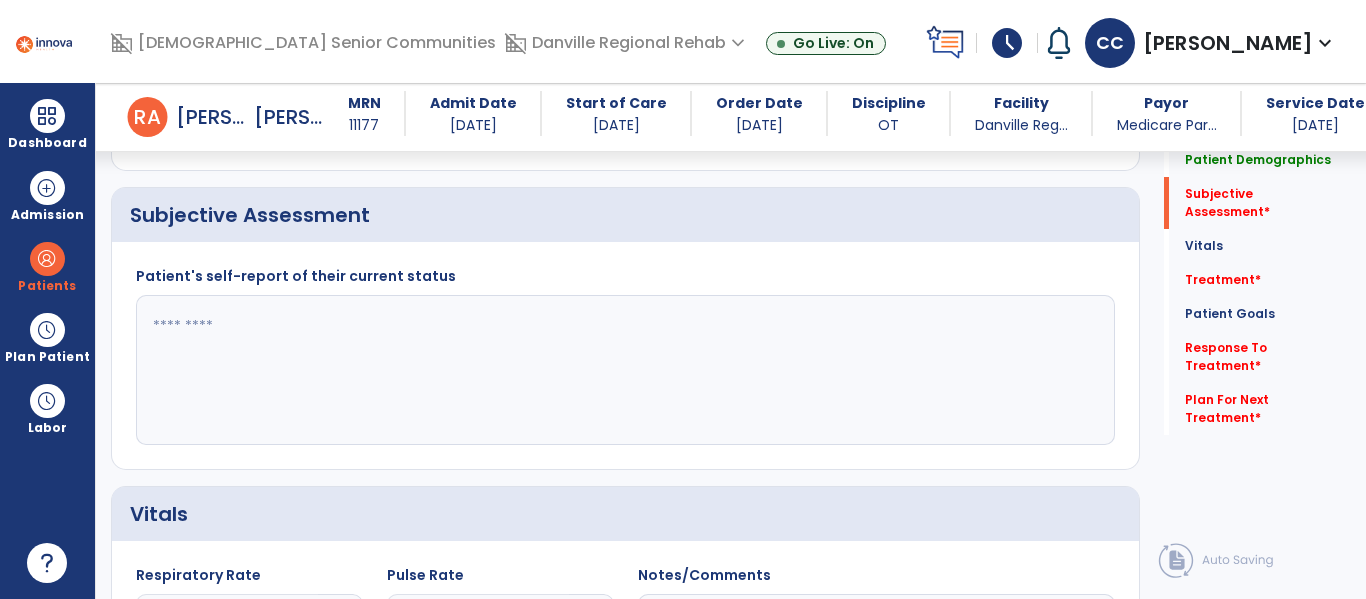 scroll, scrollTop: 416, scrollLeft: 0, axis: vertical 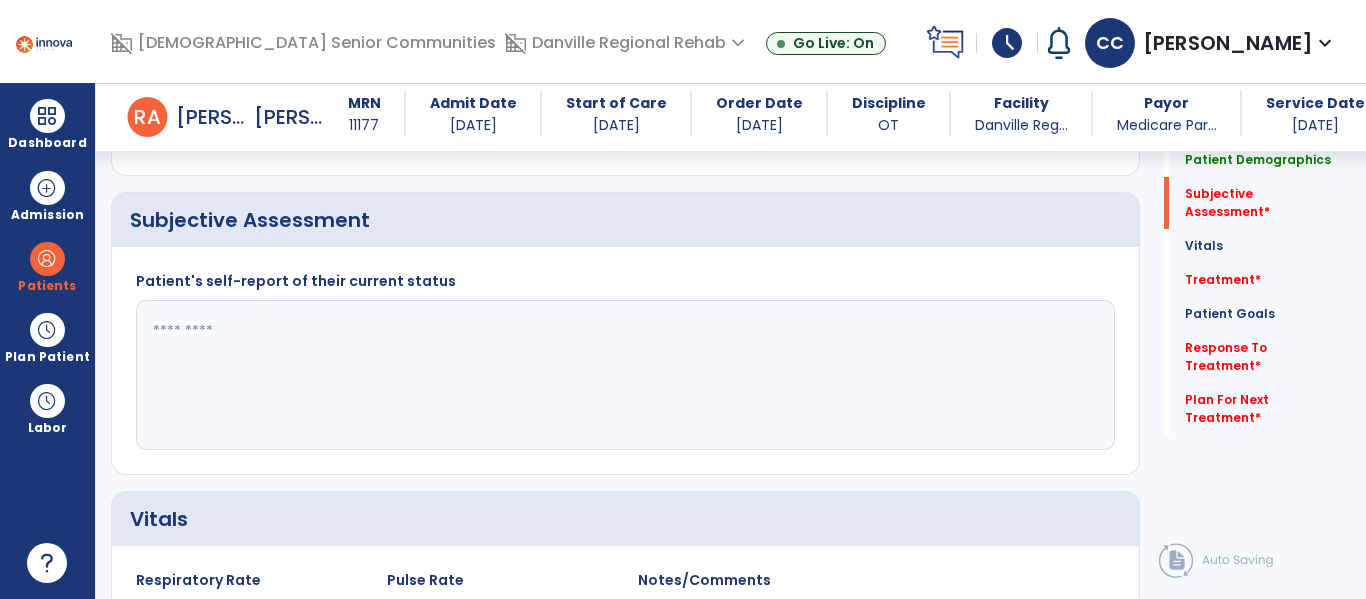 click 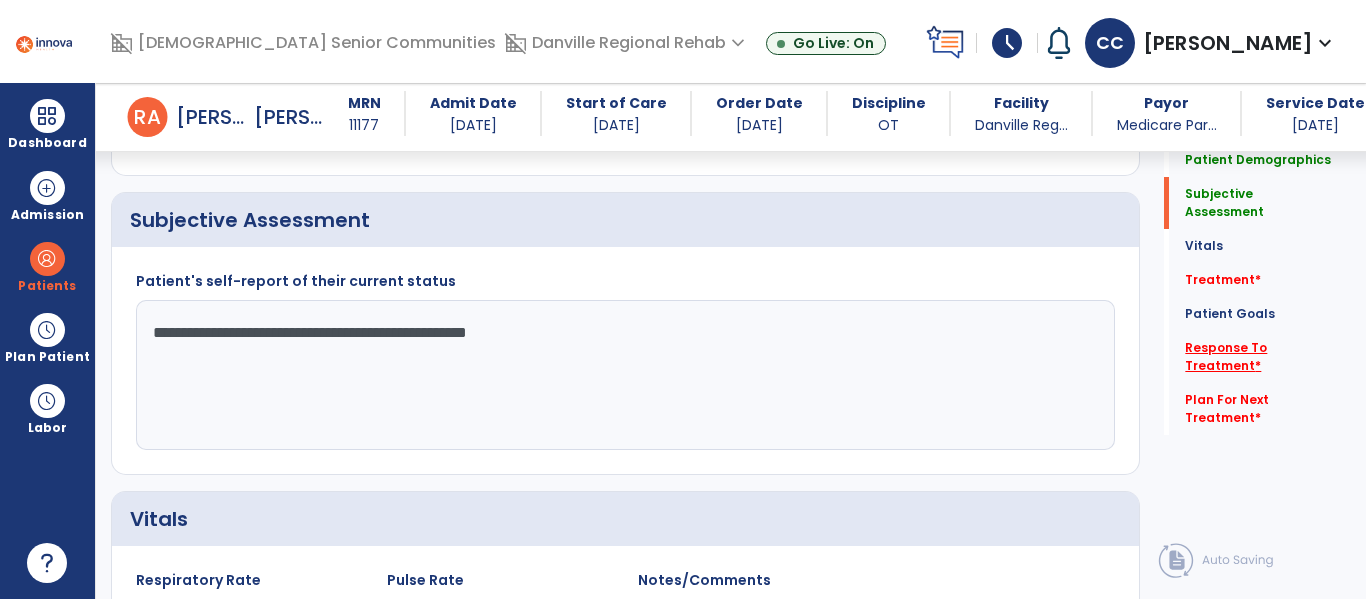type on "**********" 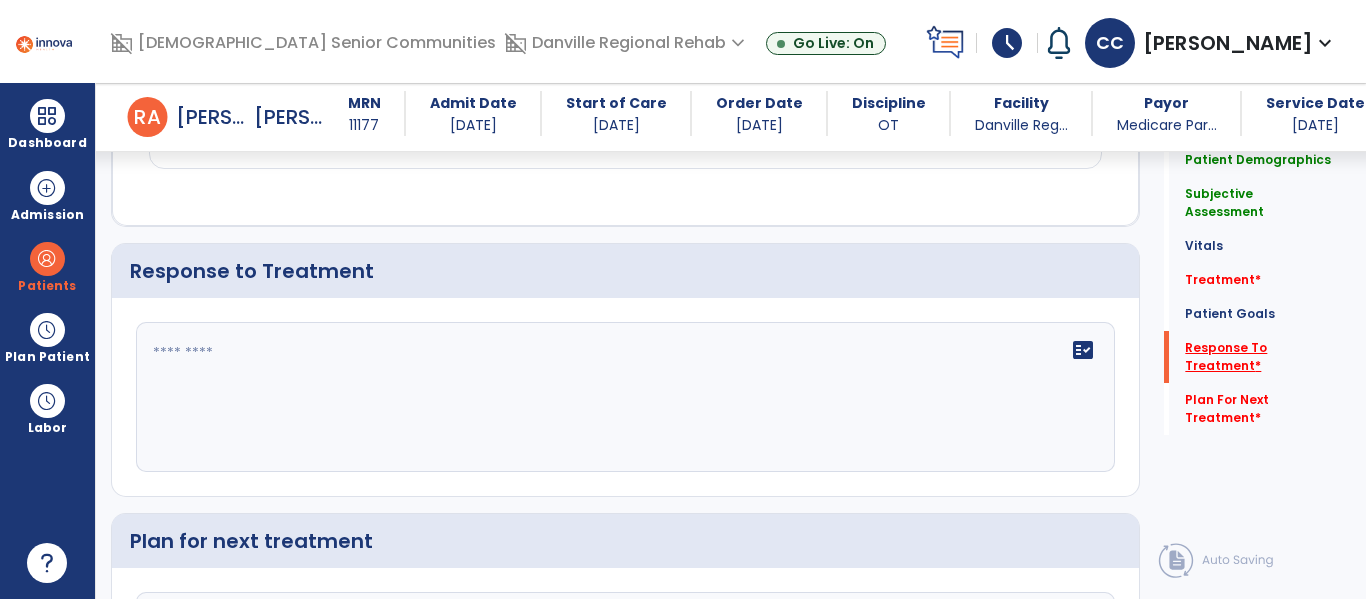 scroll, scrollTop: 2098, scrollLeft: 0, axis: vertical 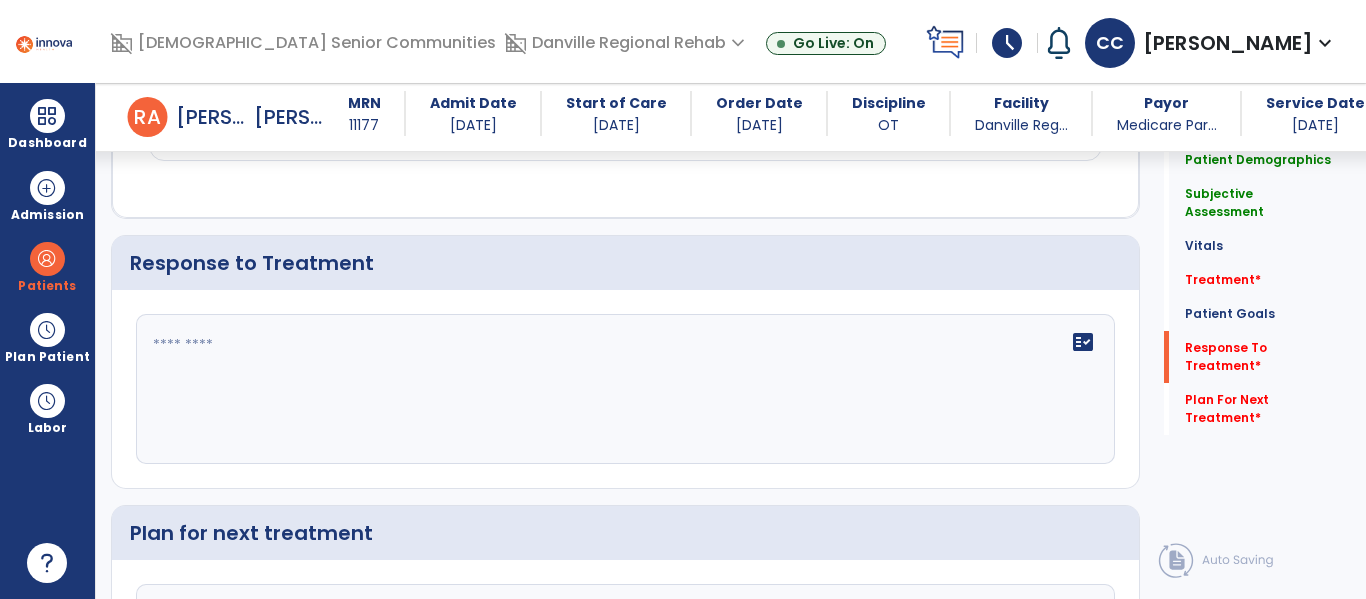 click on "fact_check" 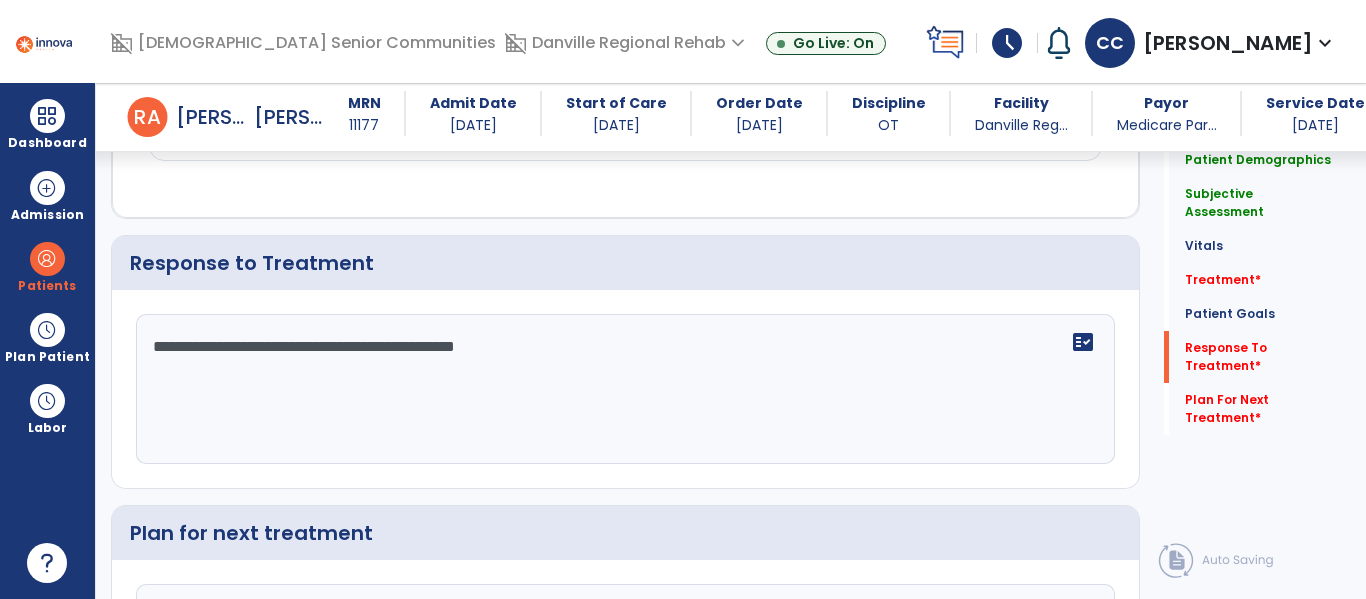 scroll, scrollTop: 2303, scrollLeft: 0, axis: vertical 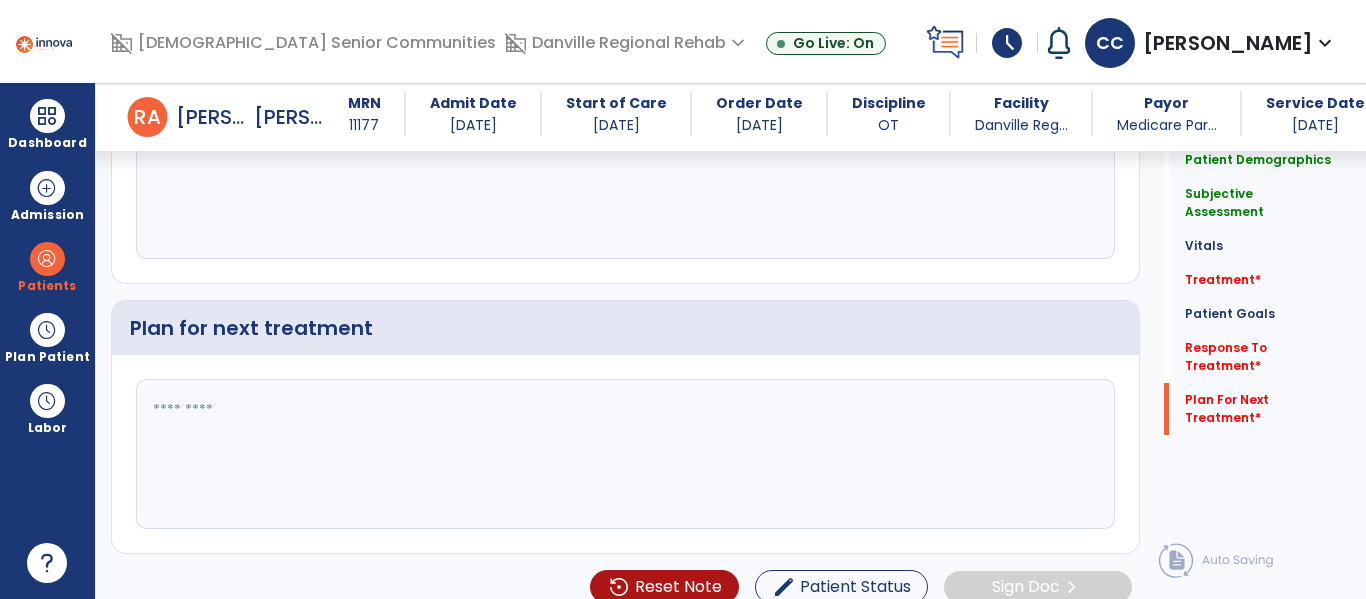 type on "**********" 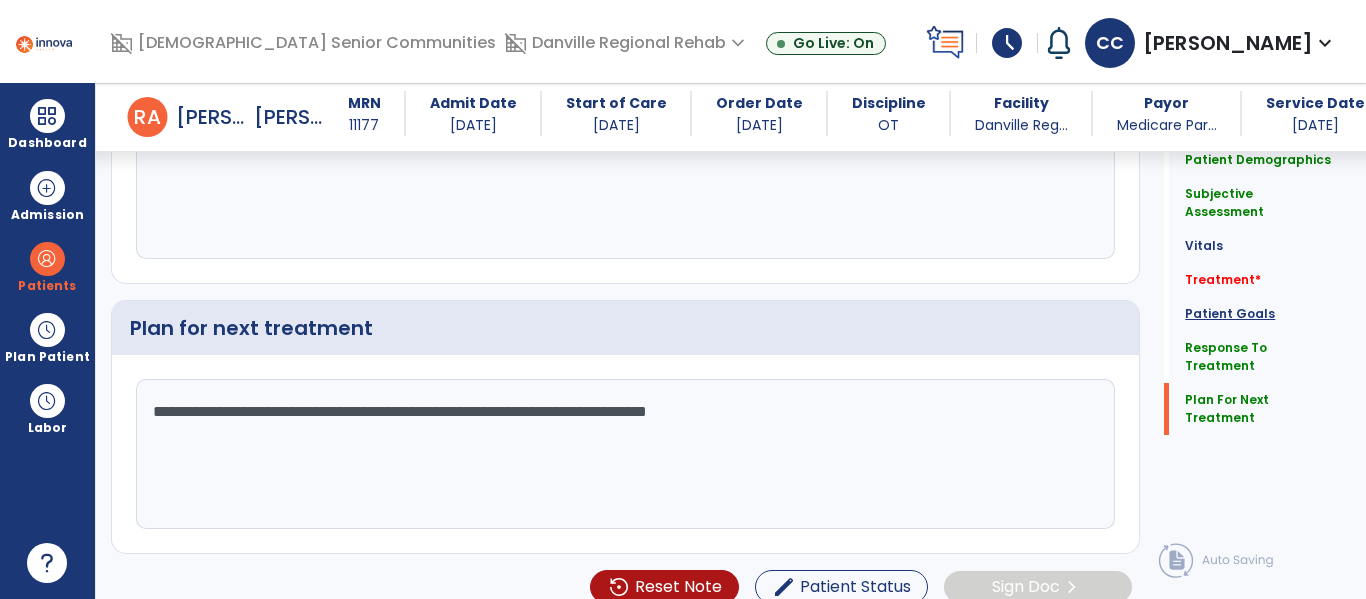 type on "**********" 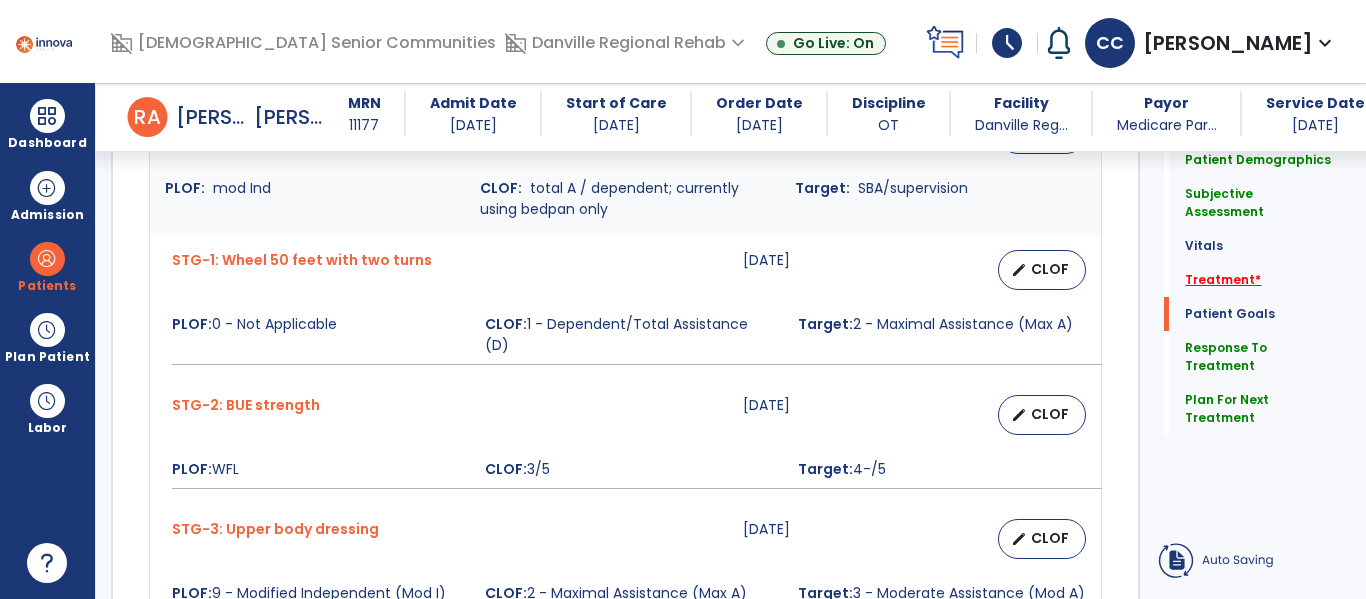 click on "Treatment   *" 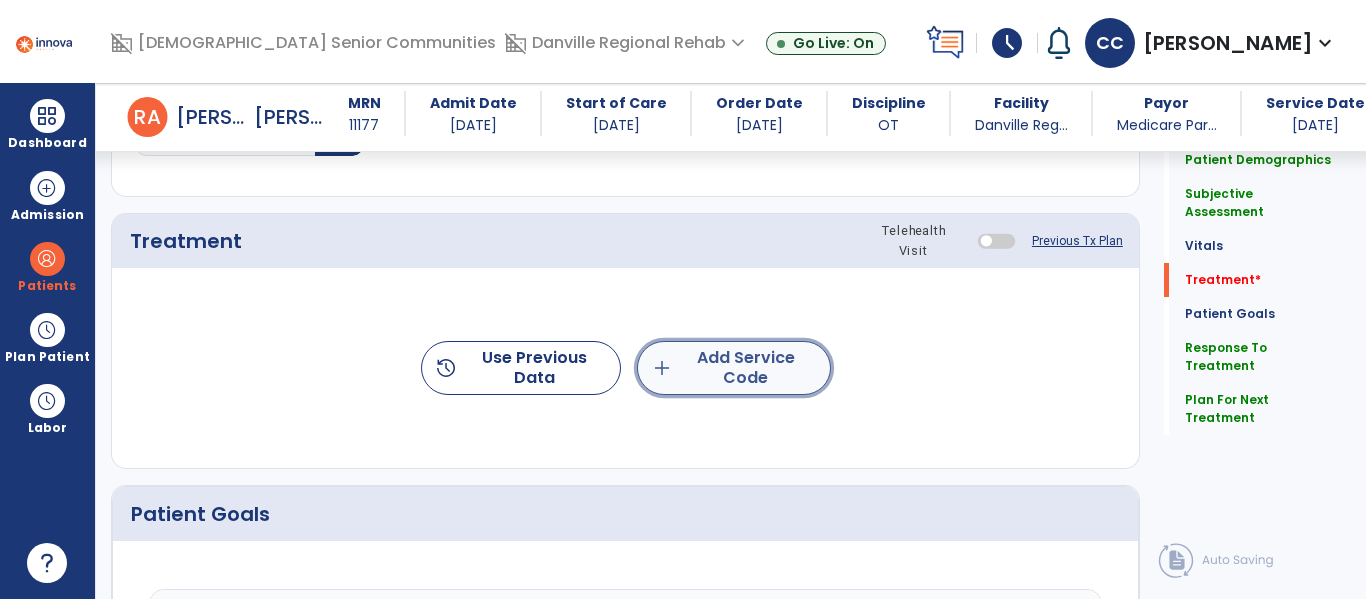 click on "add  Add Service Code" 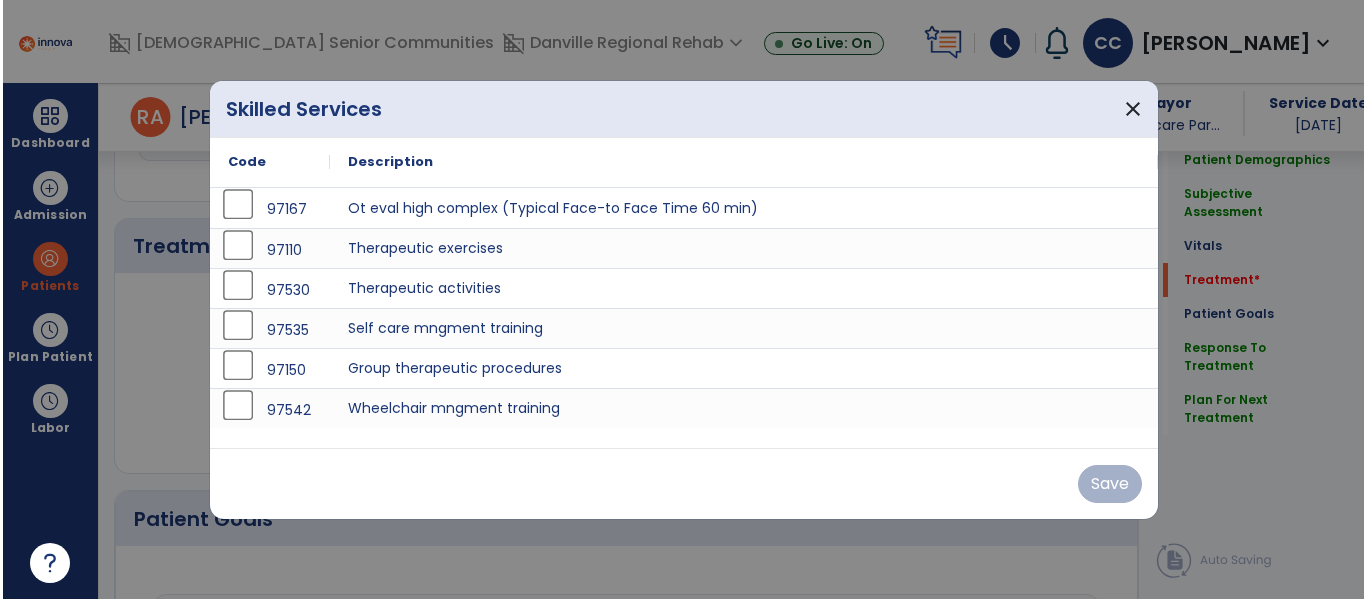 scroll, scrollTop: 1116, scrollLeft: 0, axis: vertical 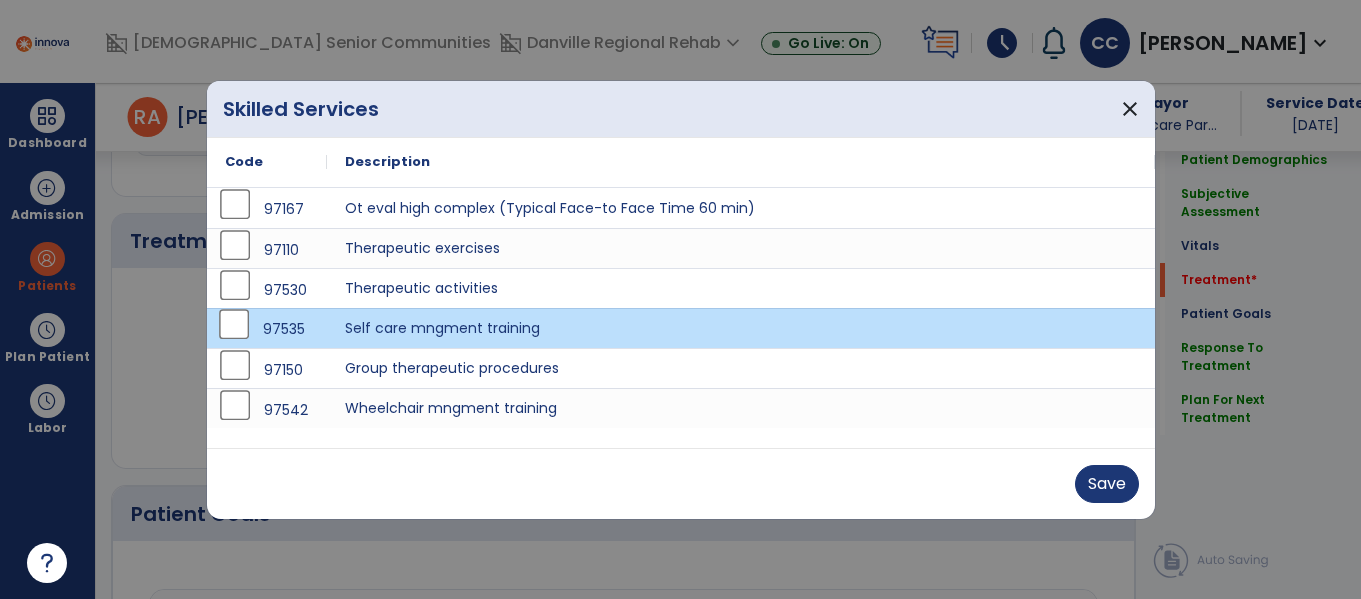 click on "97535" at bounding box center (267, 329) 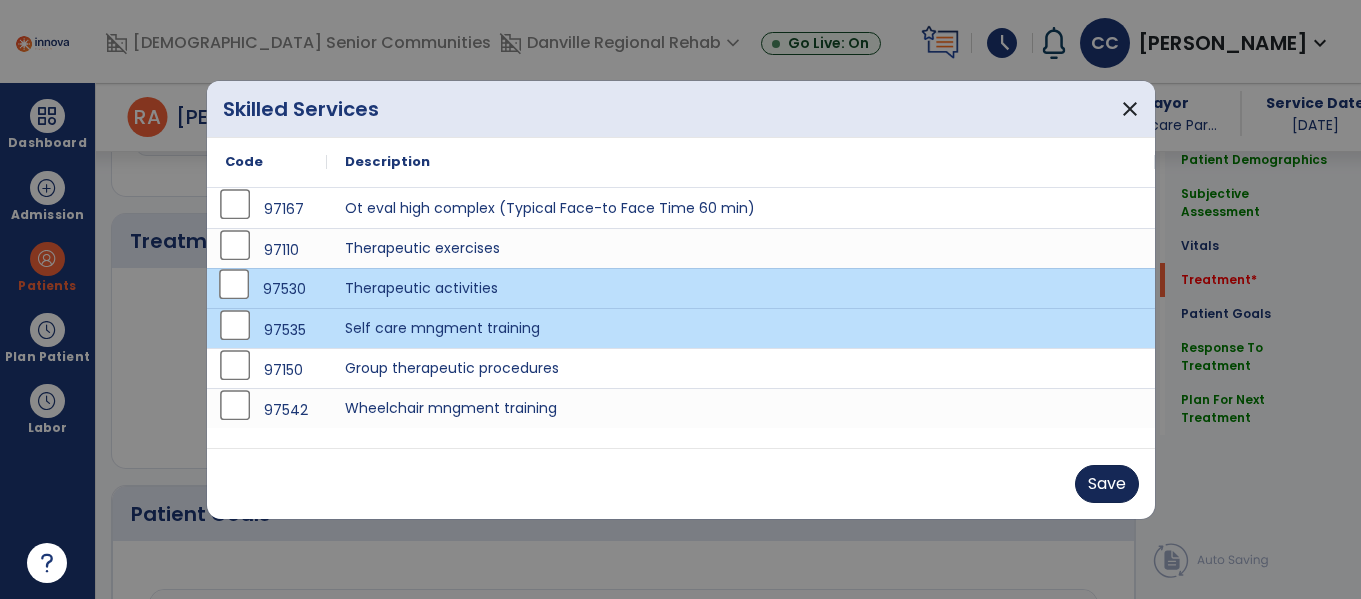 click on "Save" at bounding box center (1107, 484) 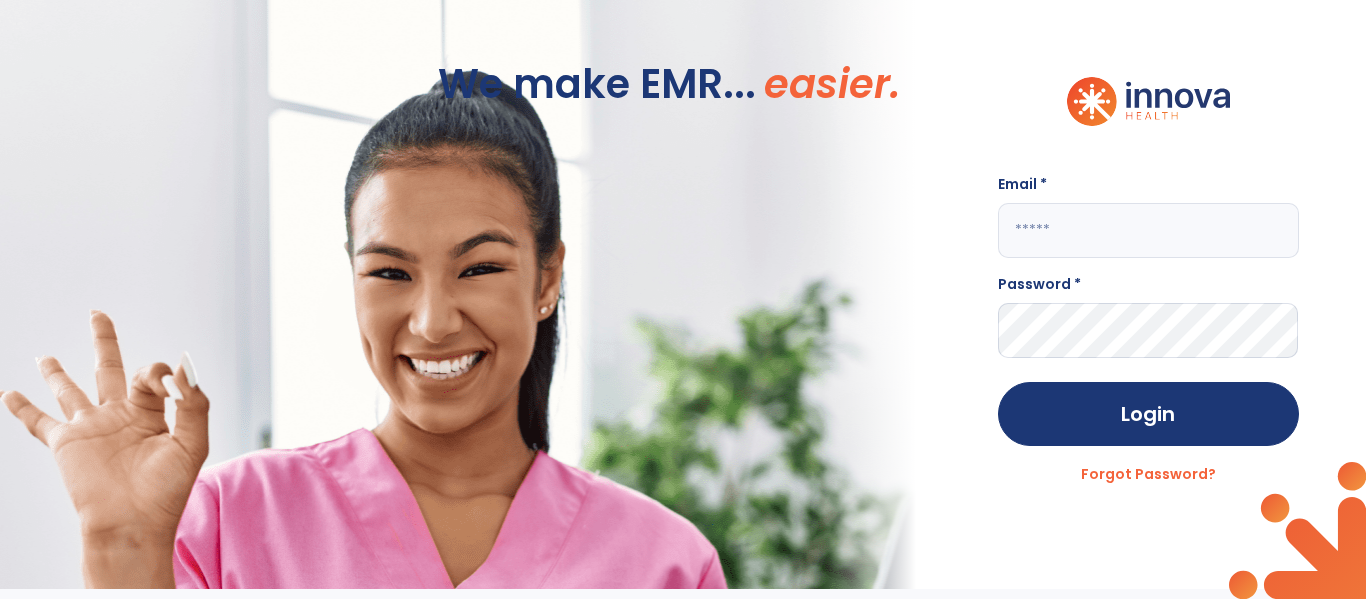 scroll, scrollTop: 0, scrollLeft: 0, axis: both 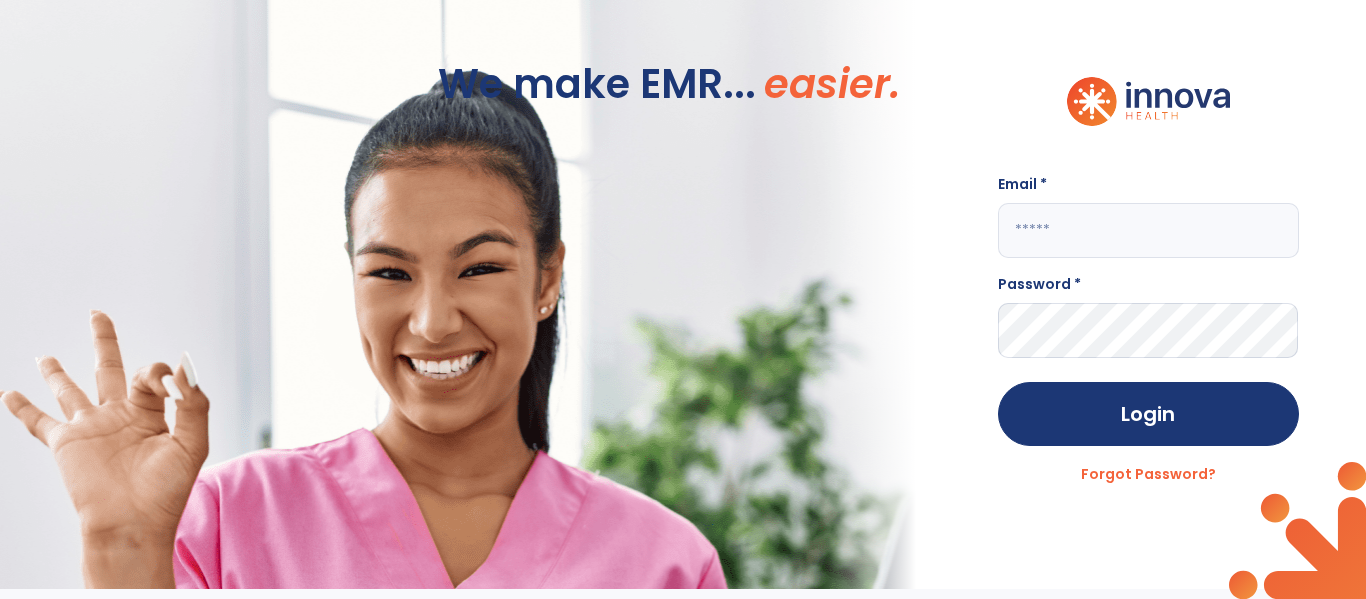 click 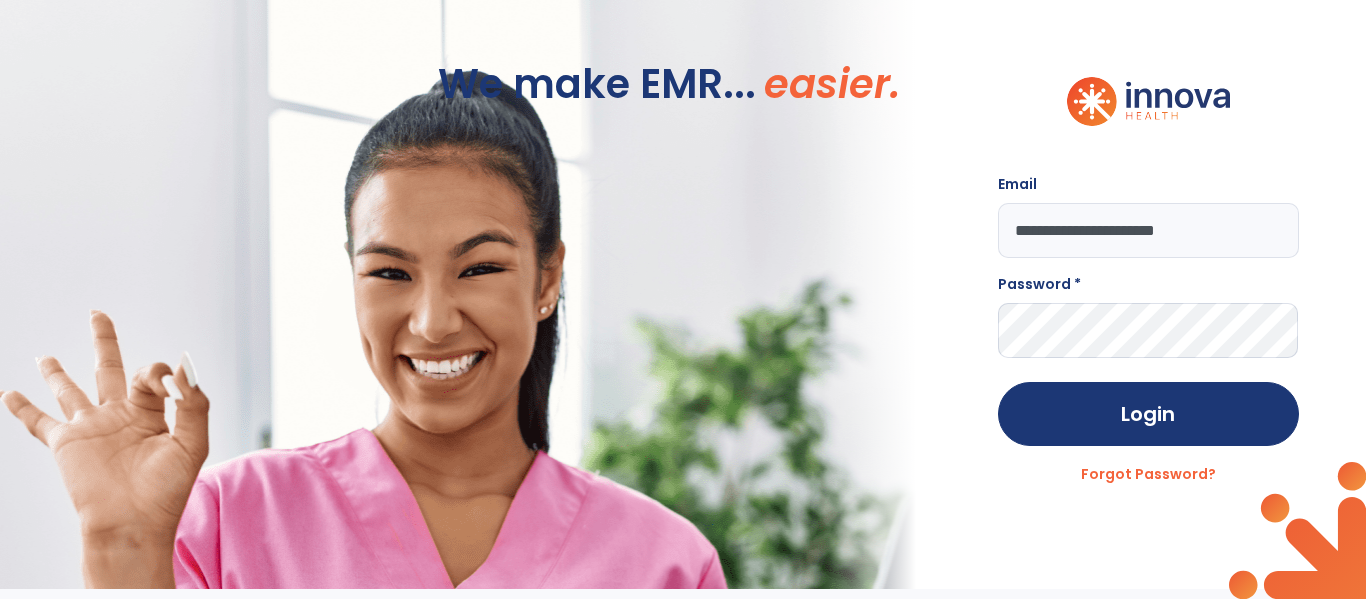 type on "**********" 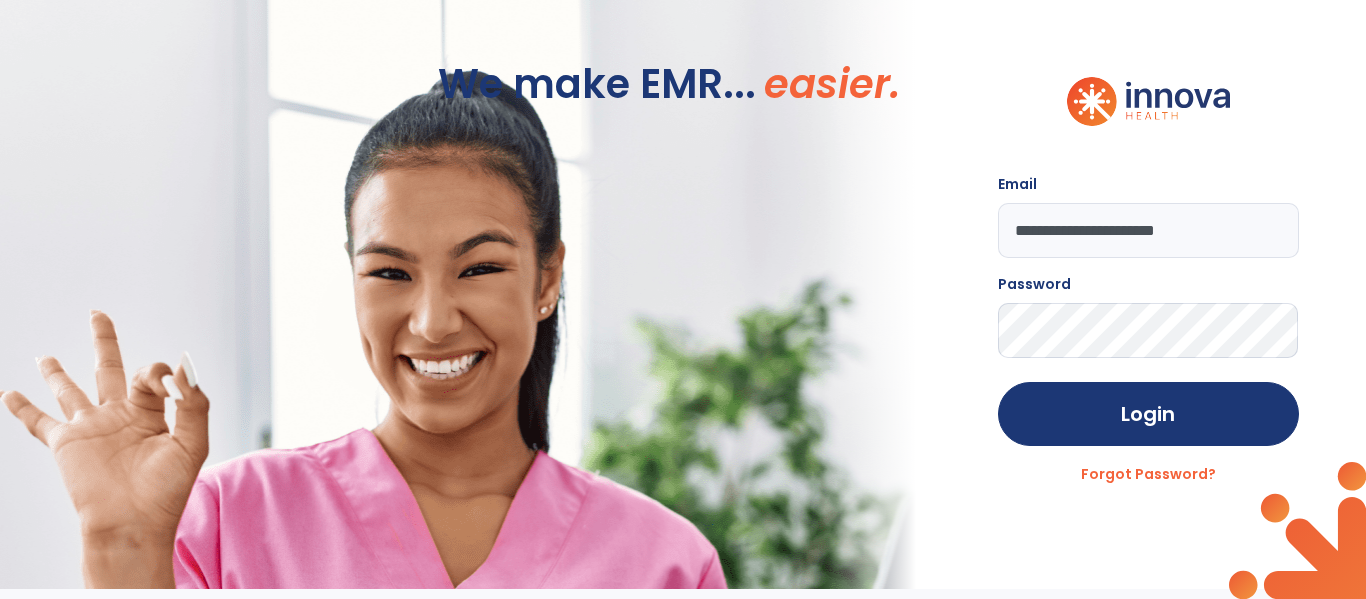 click on "Login" 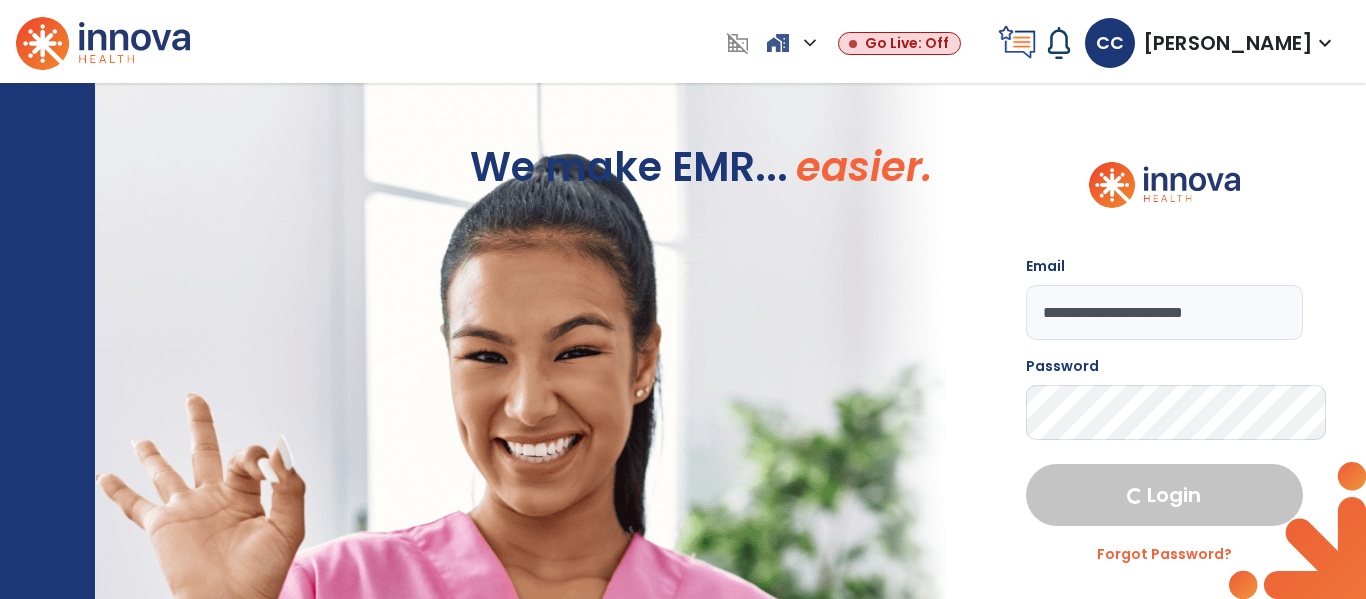 select on "****" 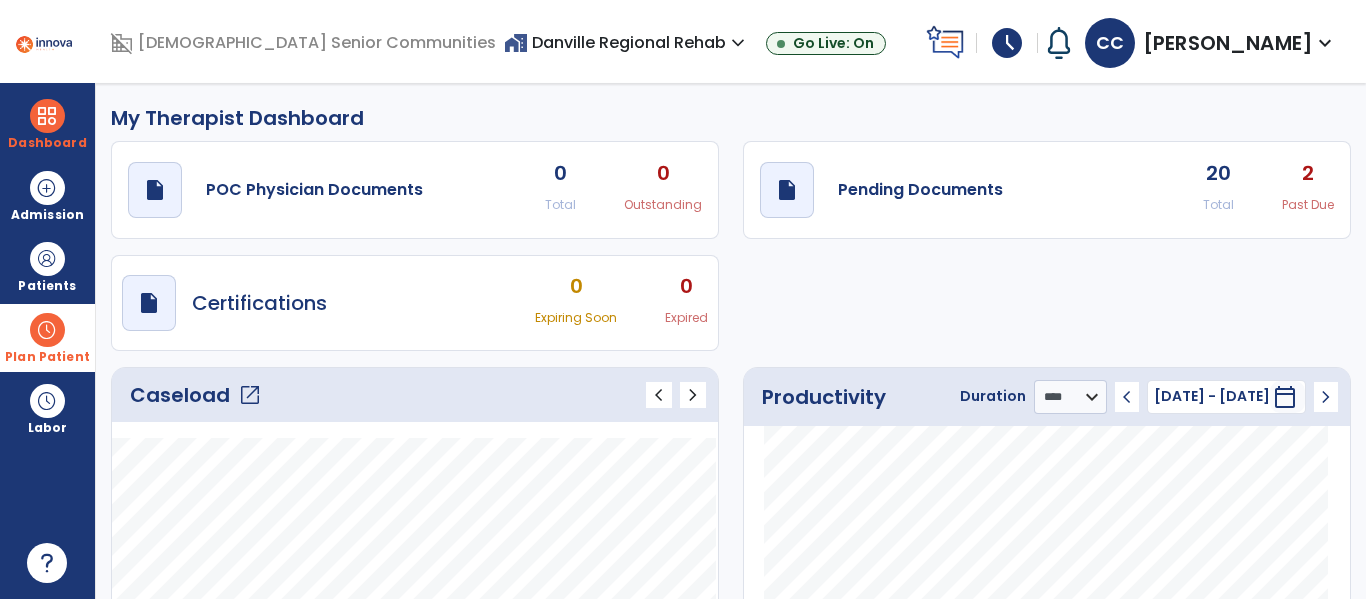 click on "Plan Patient" at bounding box center (47, 266) 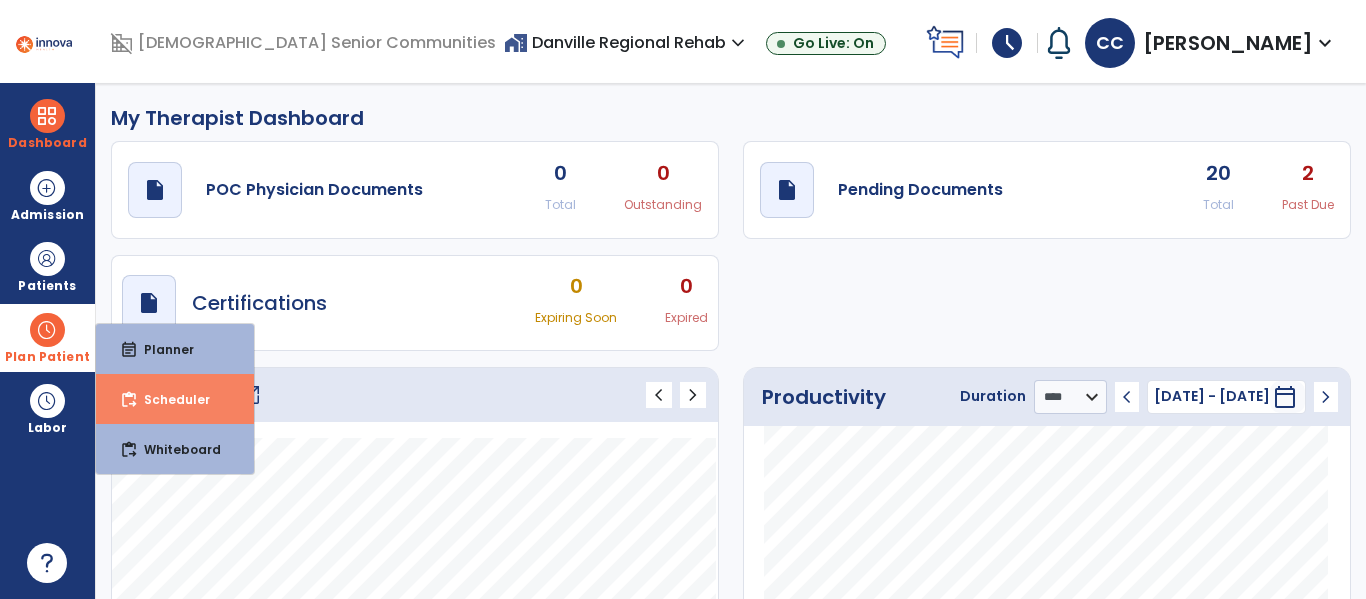 click on "Scheduler" at bounding box center (169, 399) 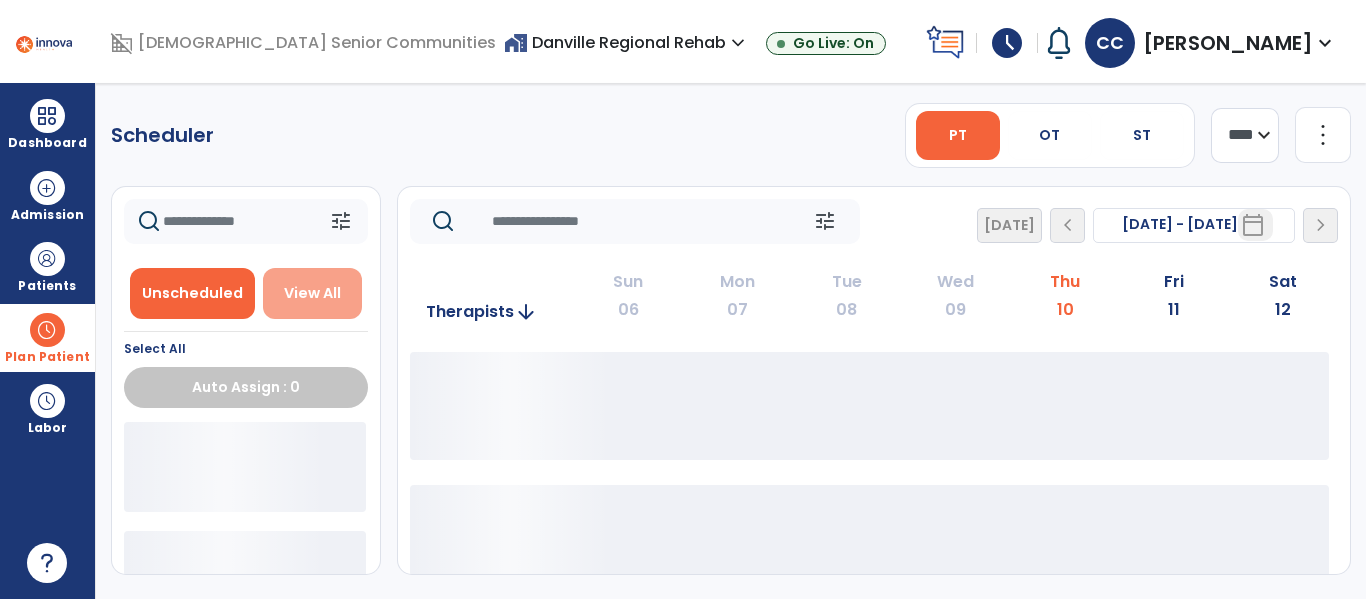 click on "View All" at bounding box center [313, 293] 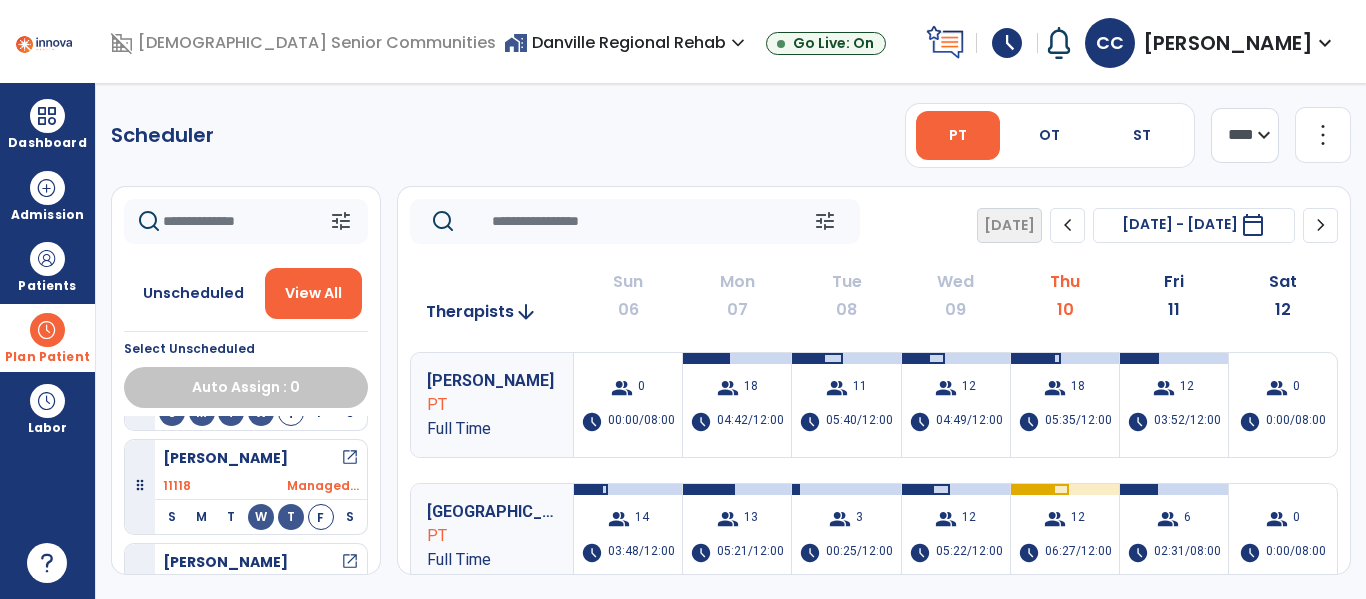 scroll, scrollTop: 841, scrollLeft: 0, axis: vertical 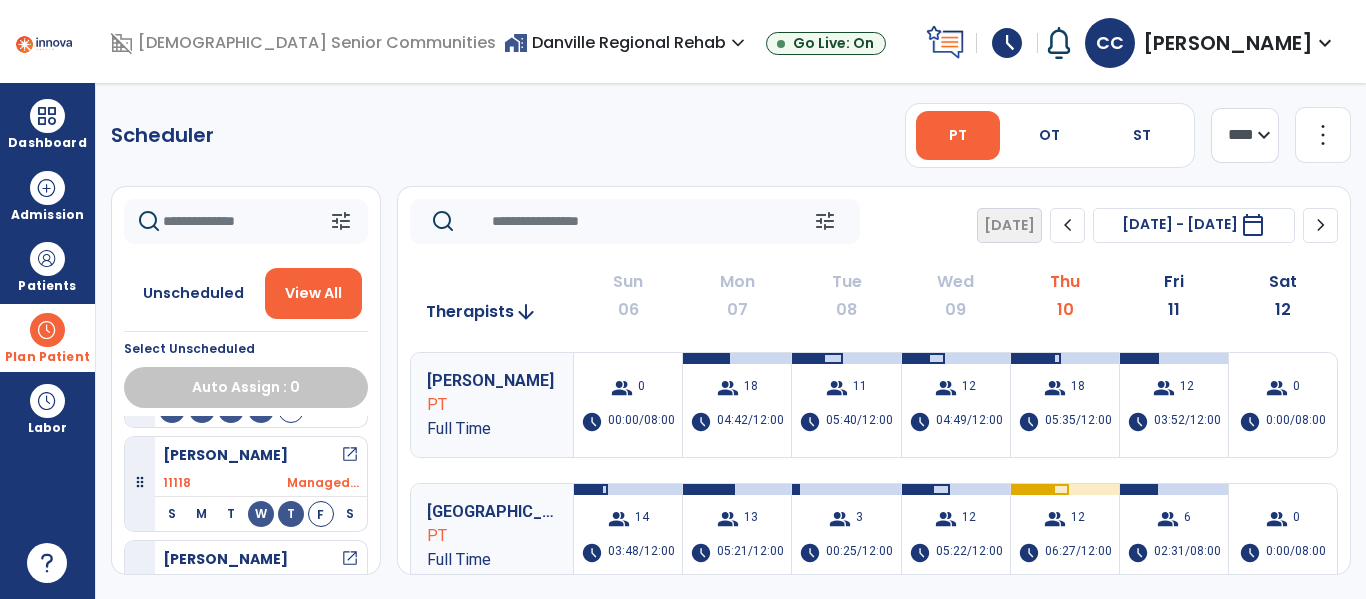 click on "[PERSON_NAME]   open_in_new" at bounding box center (261, 455) 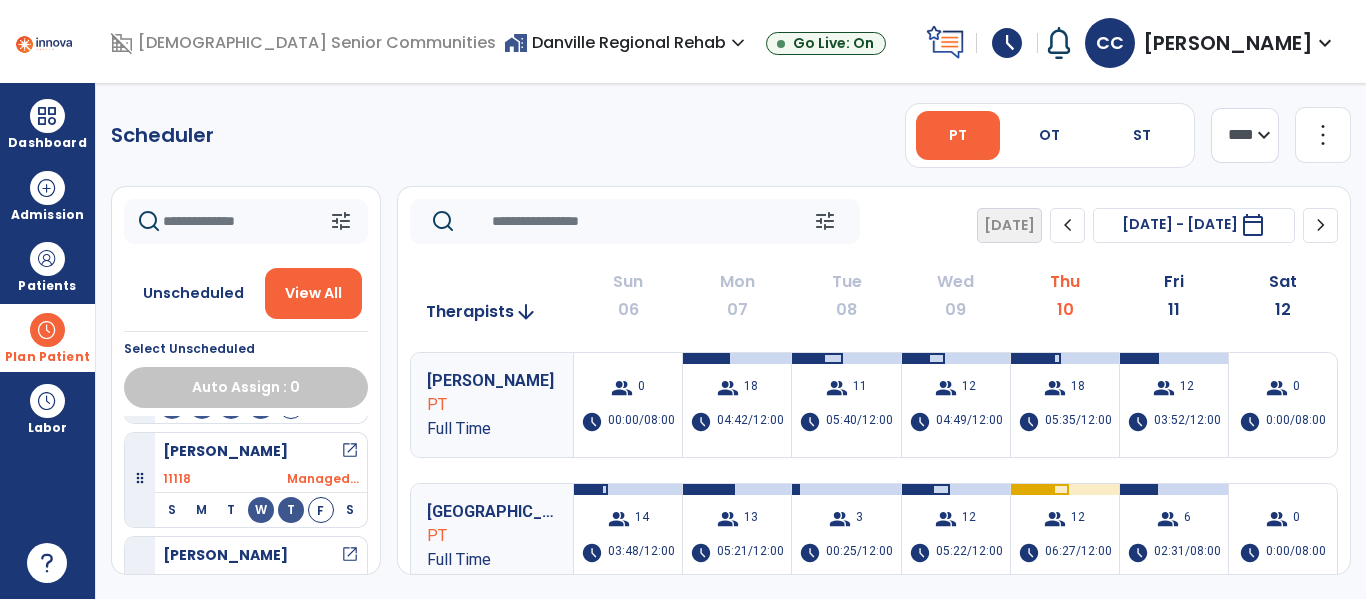 scroll, scrollTop: 845, scrollLeft: 0, axis: vertical 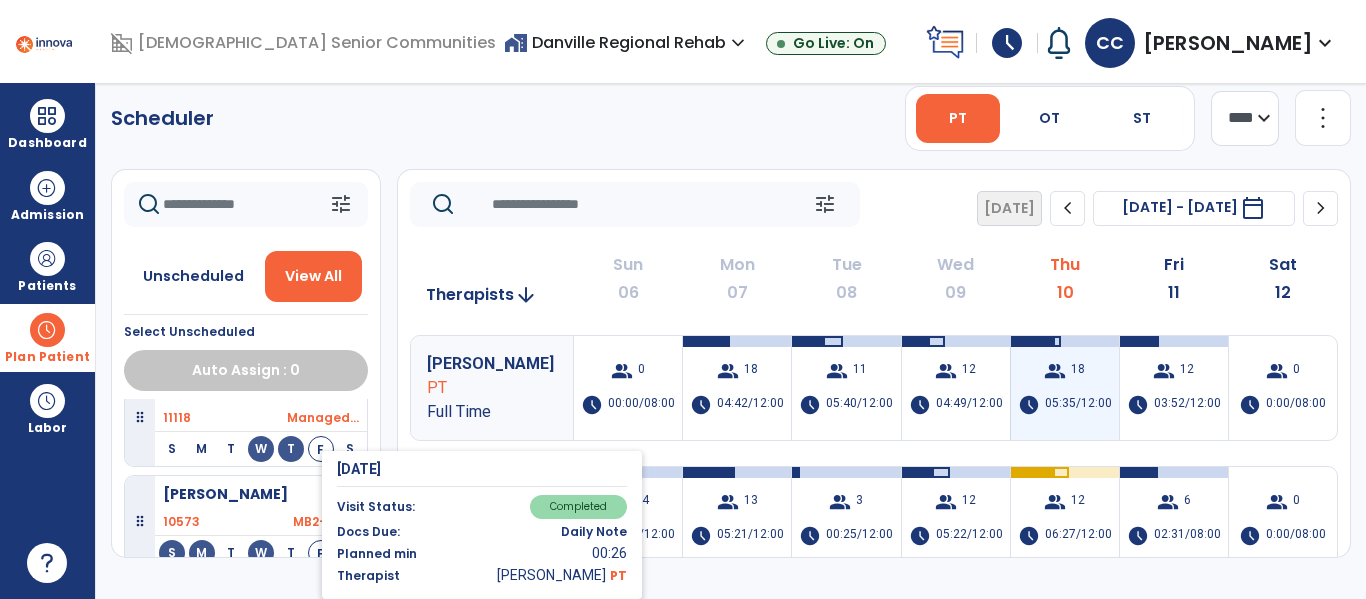 click on "18" at bounding box center [1078, 371] 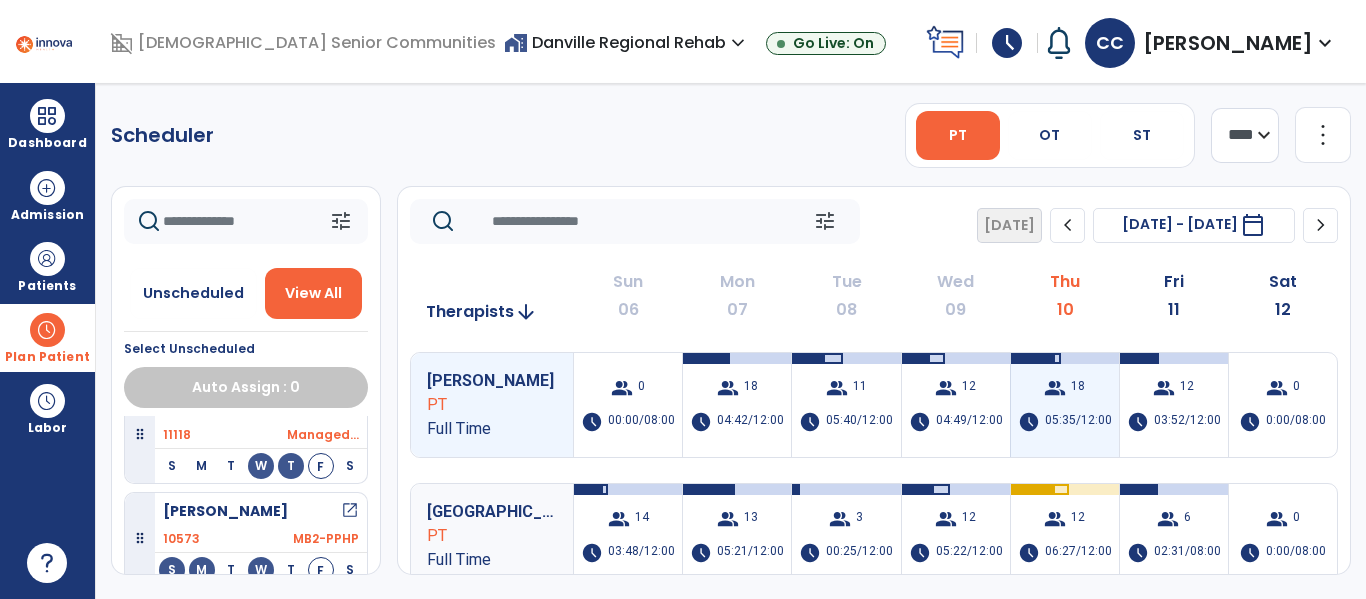scroll, scrollTop: 0, scrollLeft: 0, axis: both 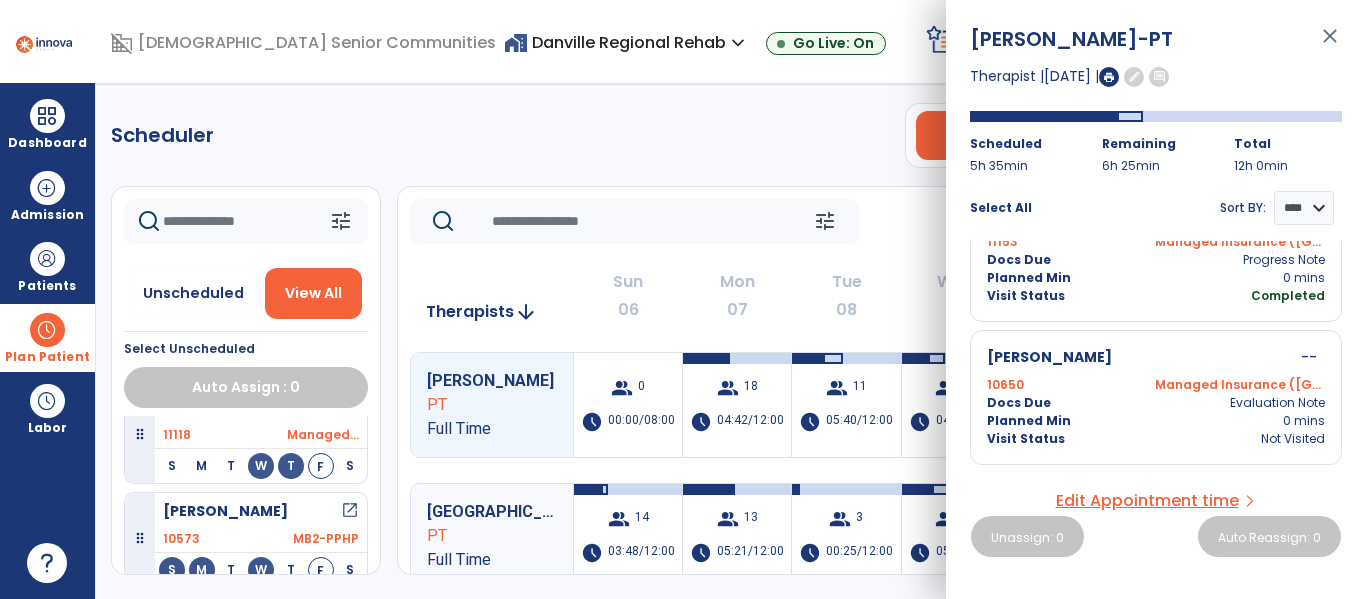 click on "close" at bounding box center [1330, 45] 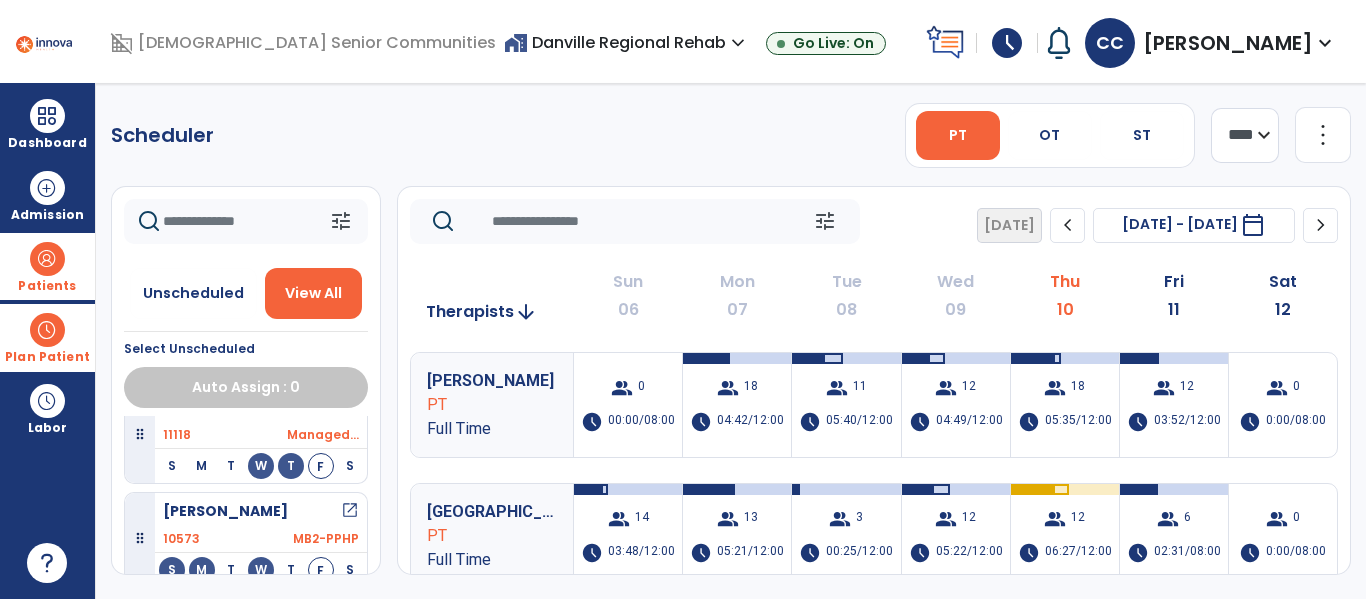 click at bounding box center (47, 259) 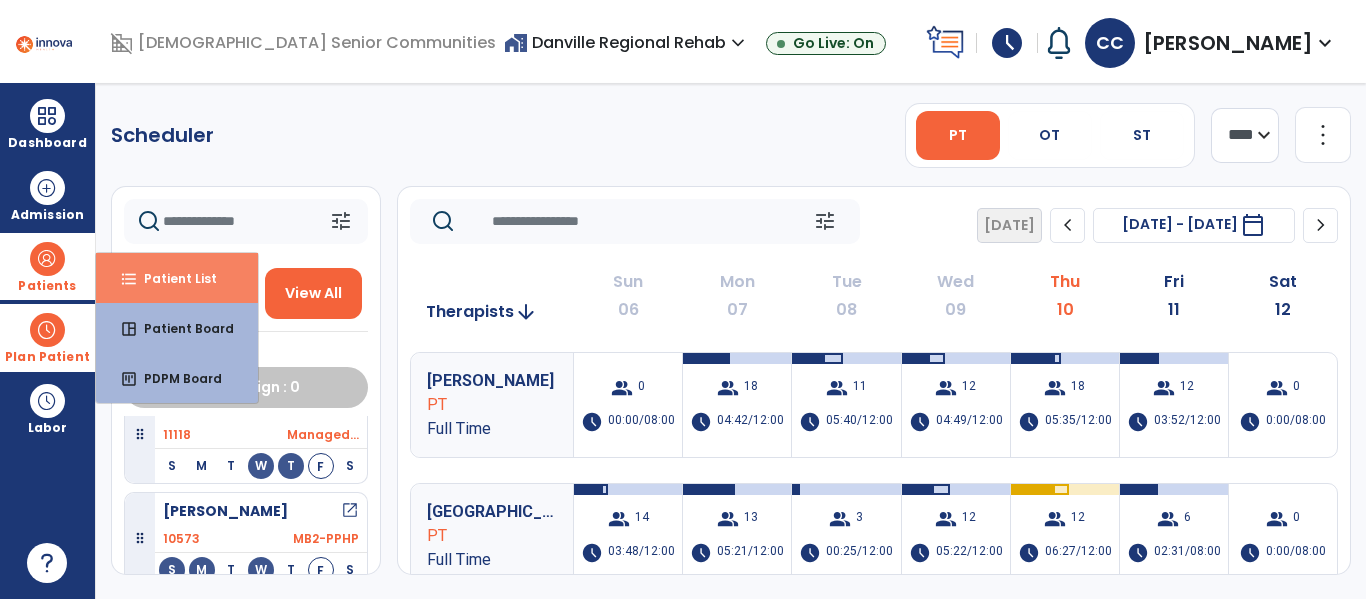 click on "Patient List" at bounding box center (172, 278) 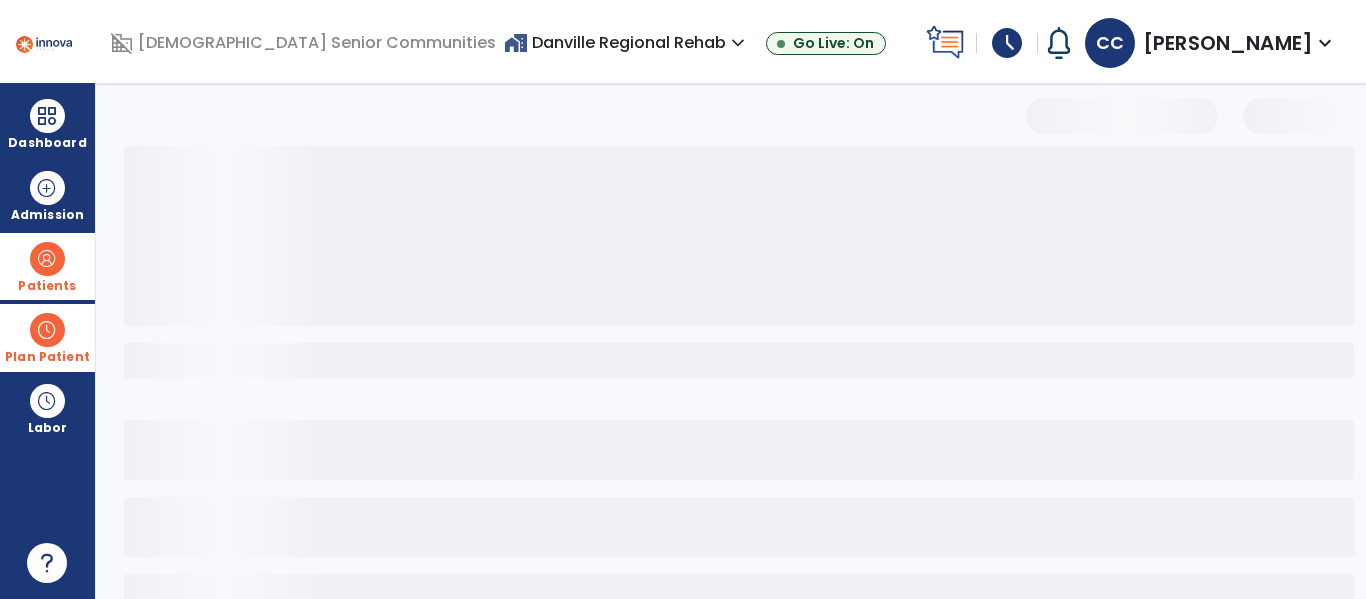select on "***" 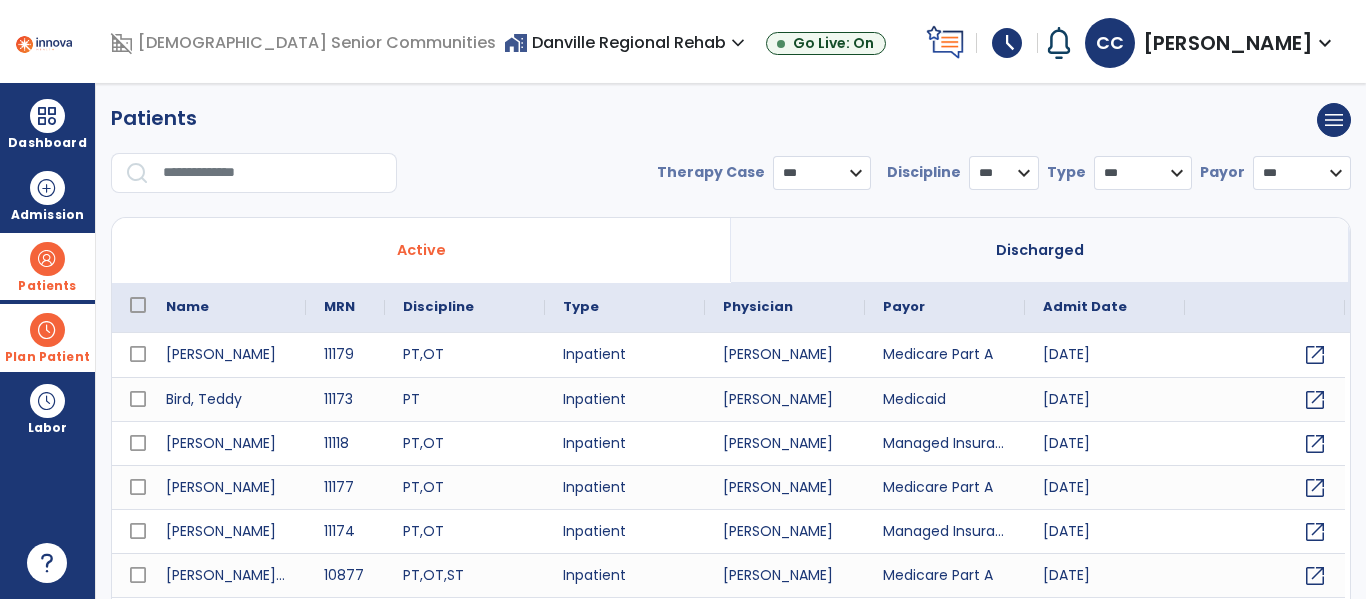 click at bounding box center [273, 173] 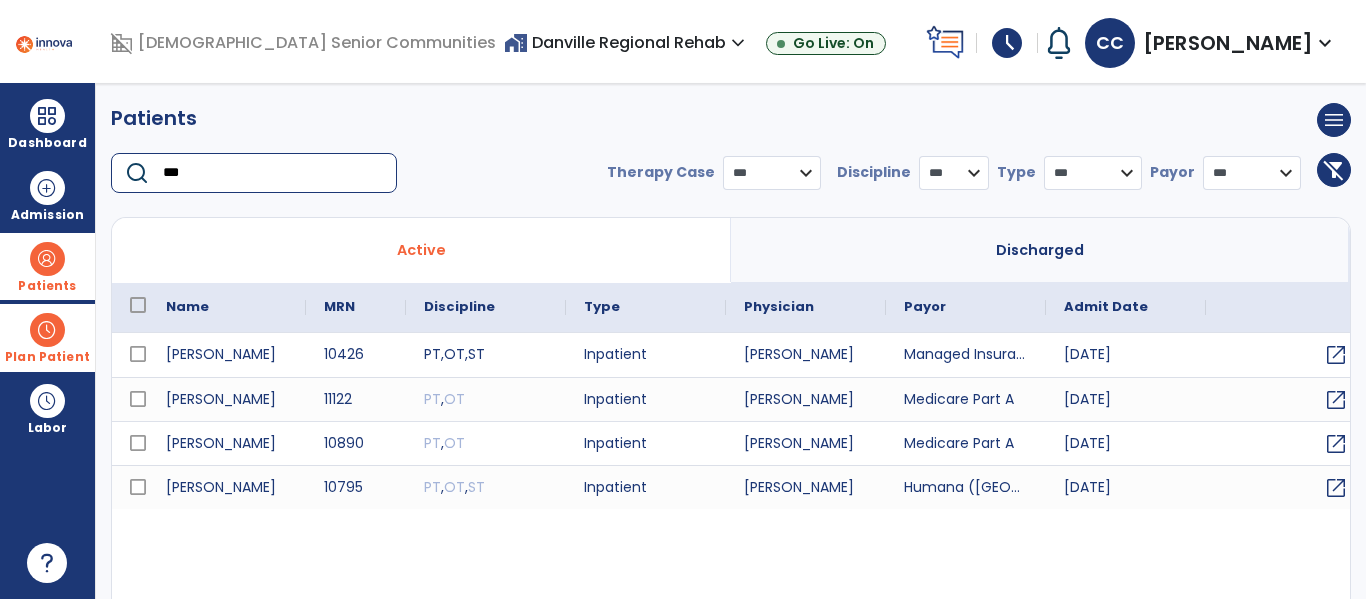 type on "***" 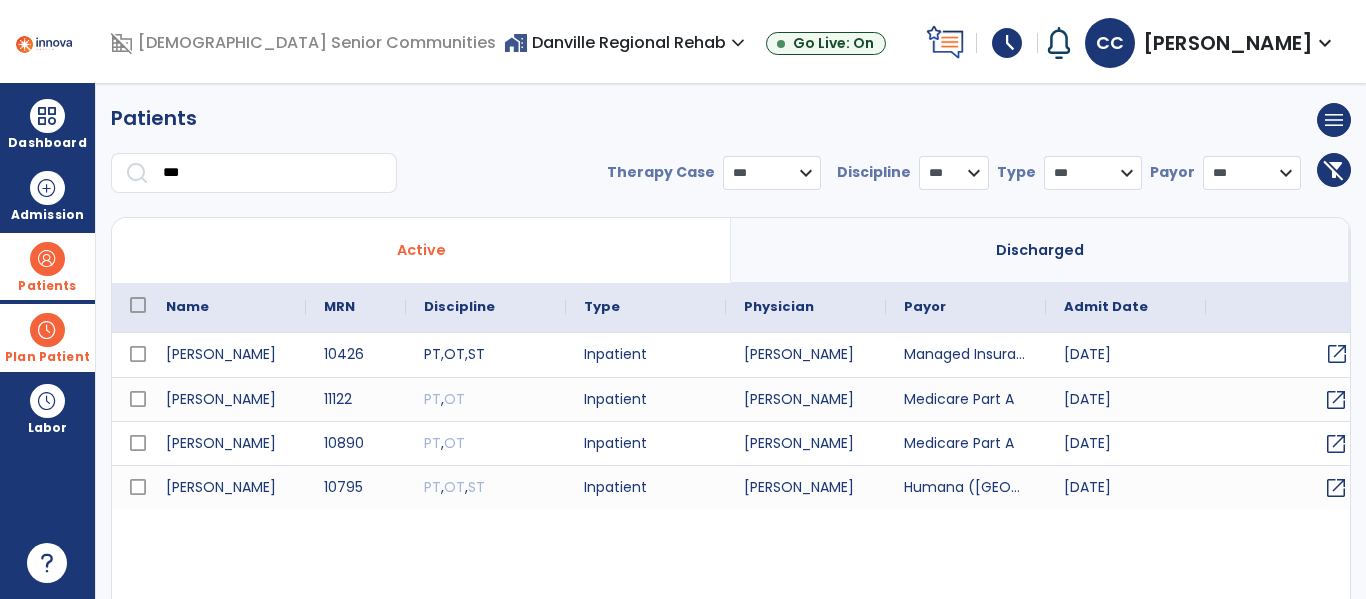 click on "open_in_new" at bounding box center (1337, 354) 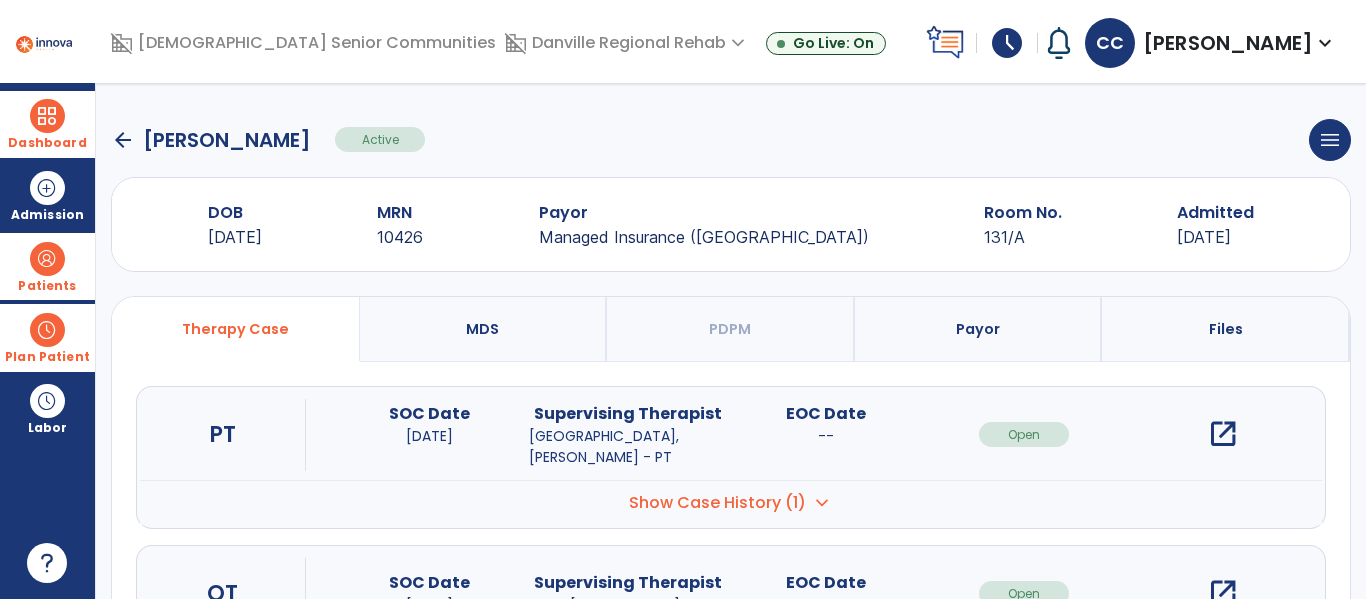 click at bounding box center (47, 116) 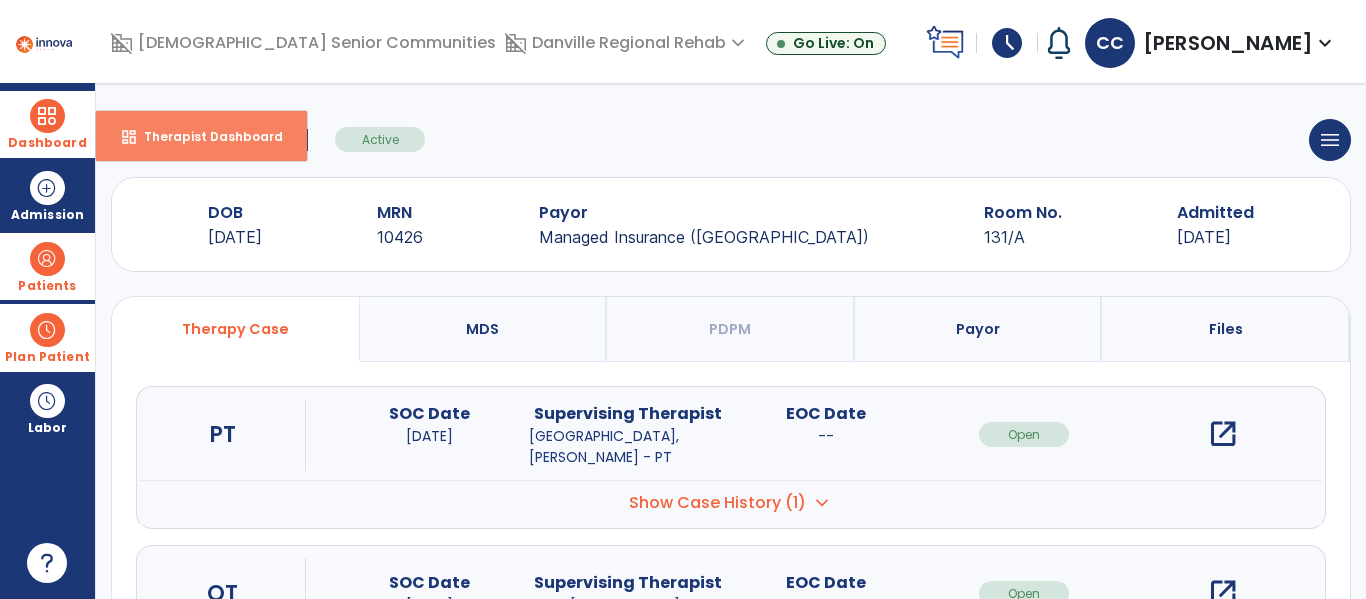 click on "Therapist Dashboard" at bounding box center (205, 136) 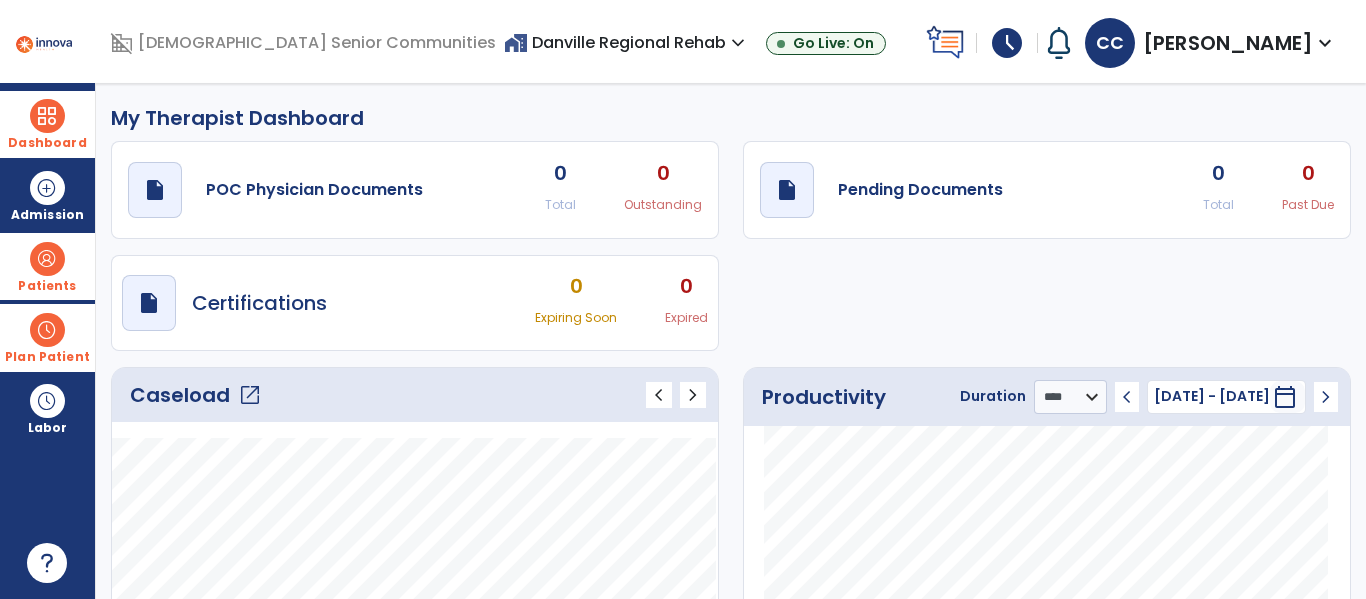 click on "Caseload   open_in_new" 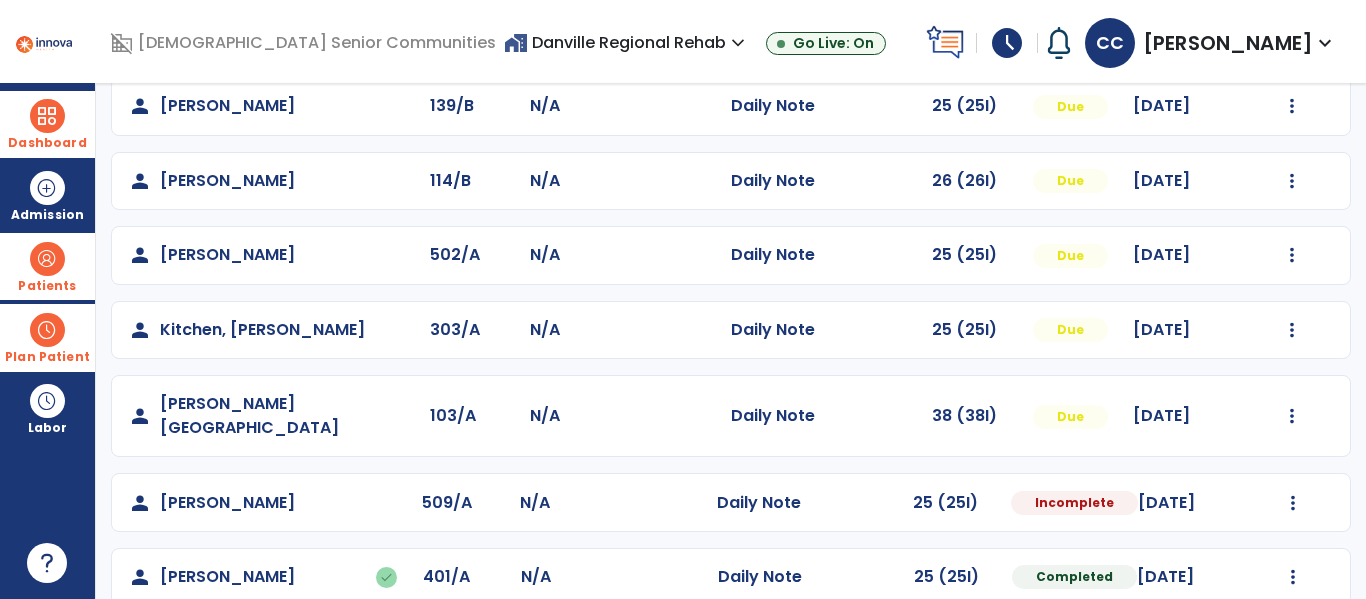 scroll, scrollTop: 674, scrollLeft: 0, axis: vertical 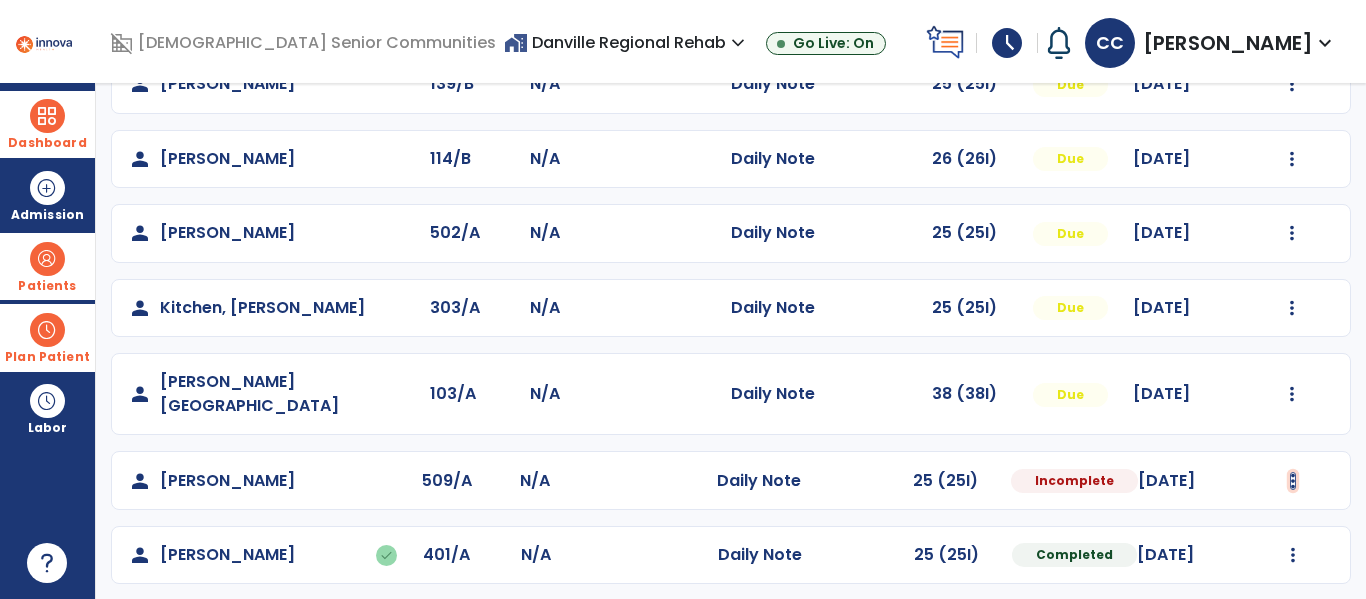click at bounding box center (1292, -386) 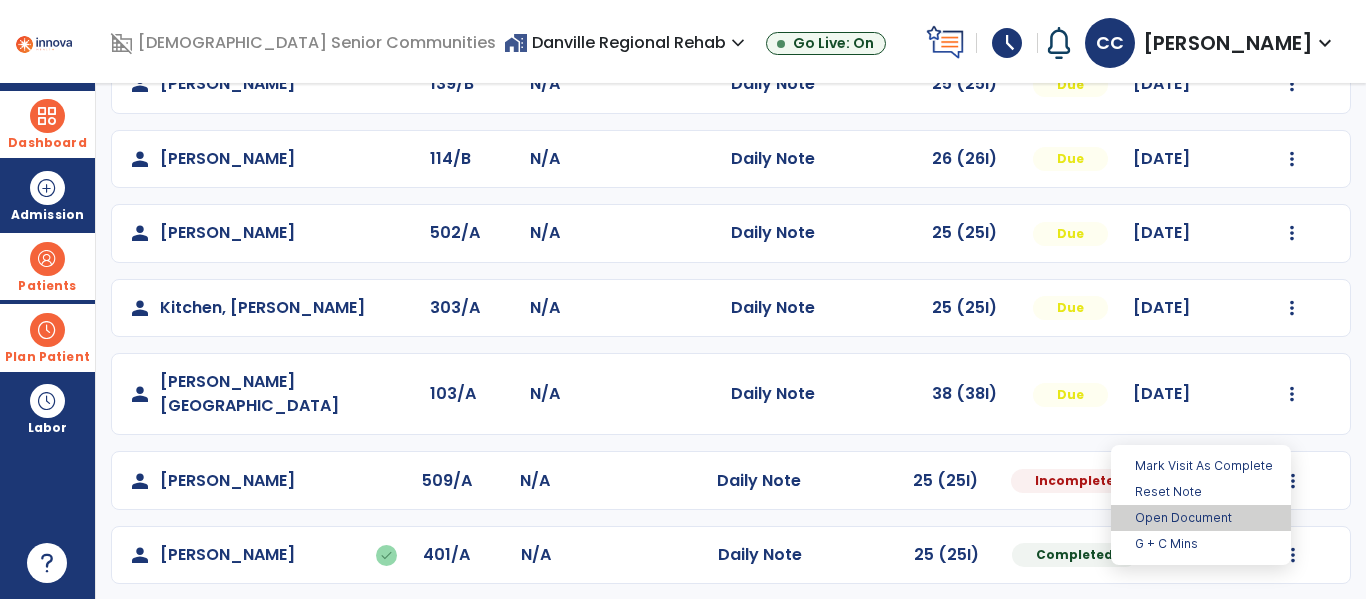 click on "Open Document" at bounding box center (1201, 518) 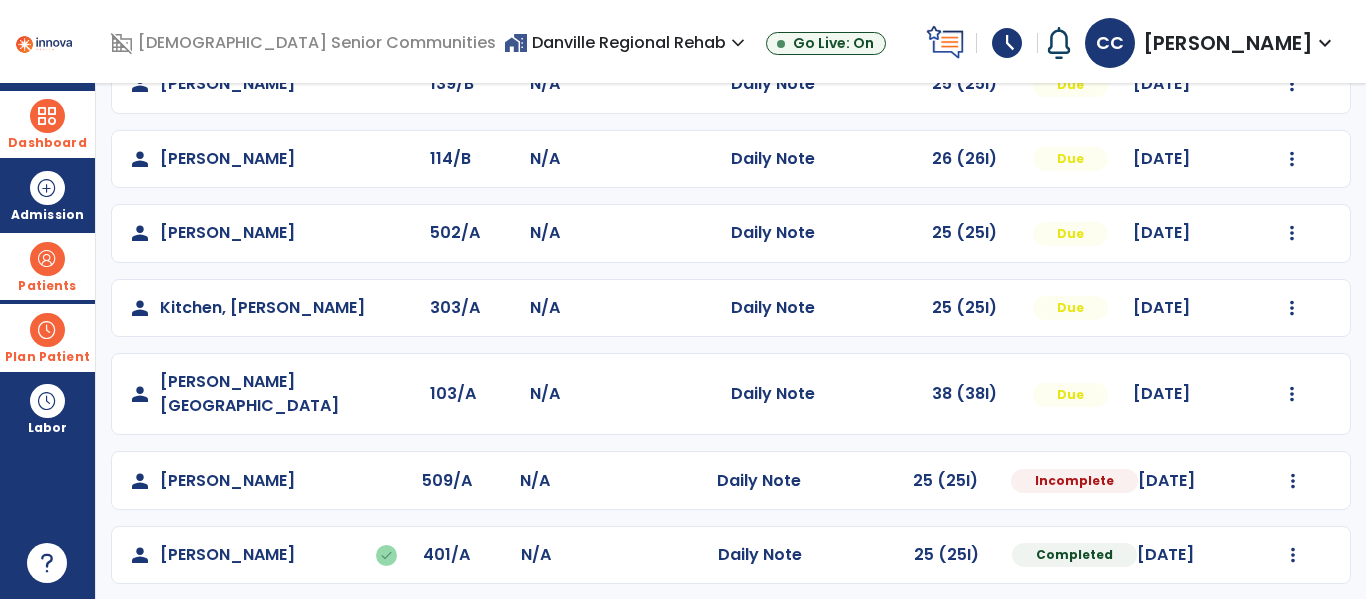 select on "*" 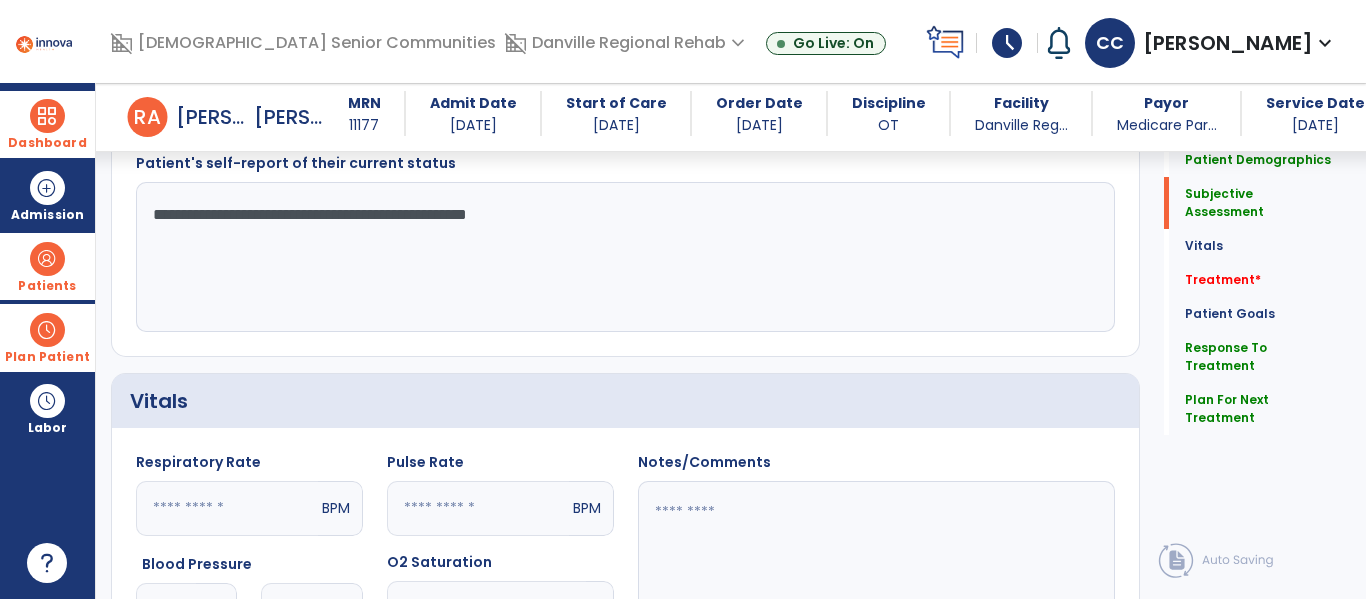 scroll, scrollTop: 528, scrollLeft: 0, axis: vertical 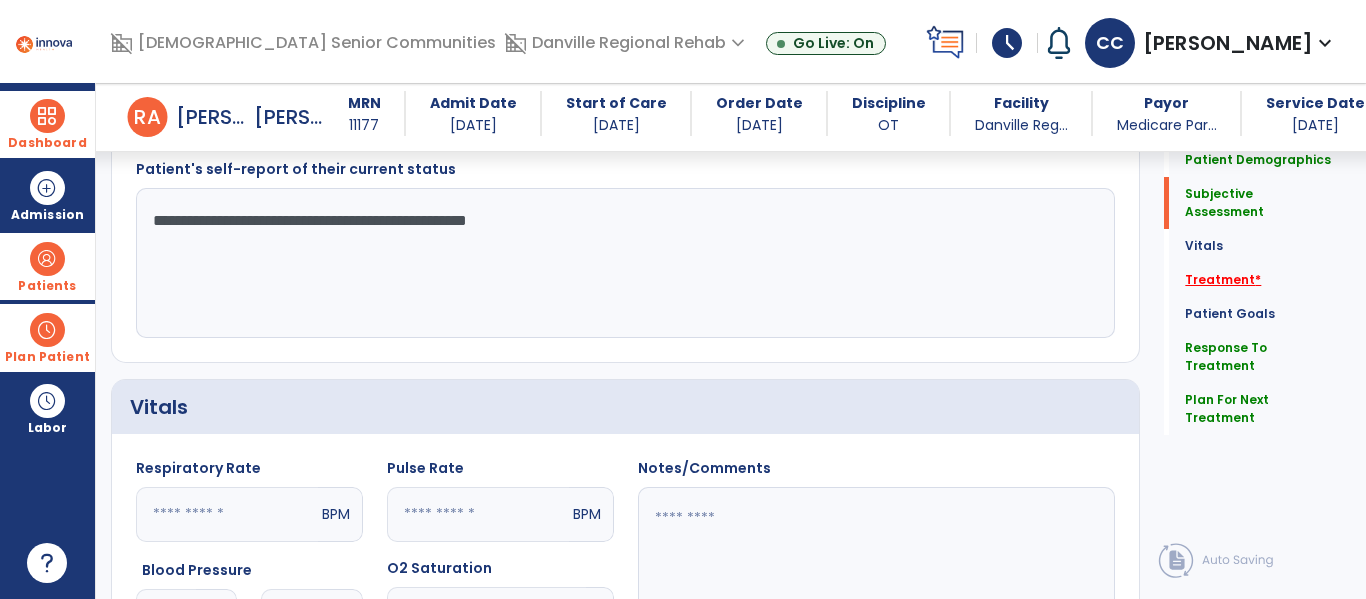 click on "Treatment   *" 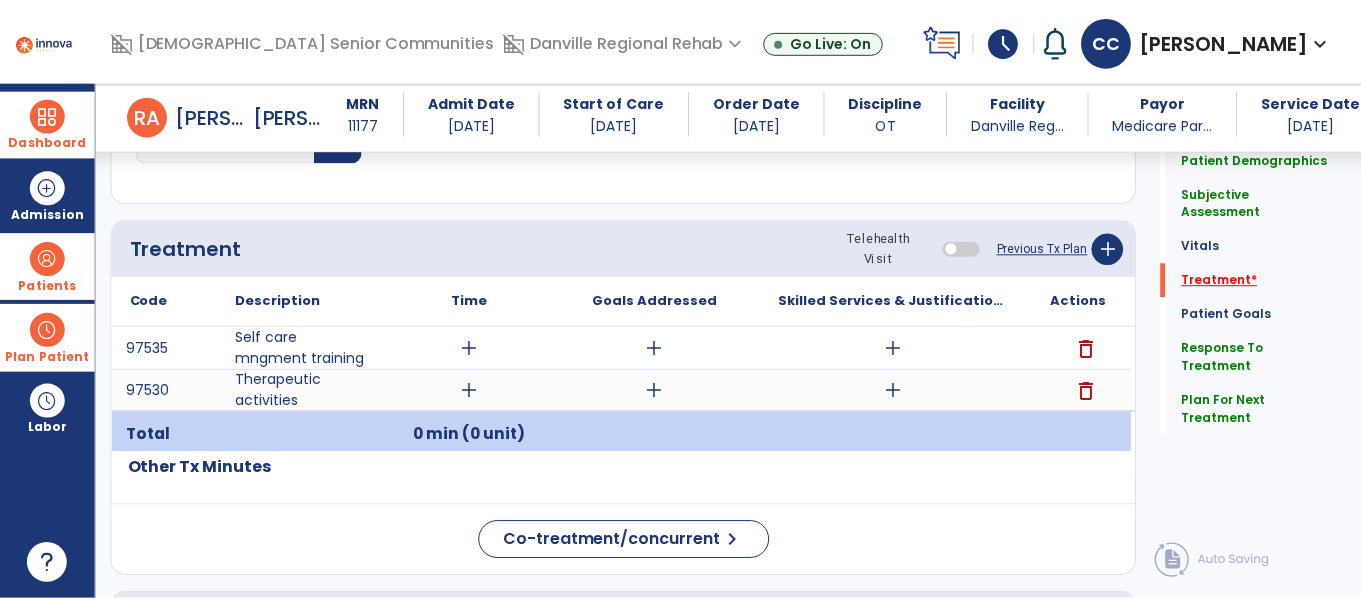 scroll, scrollTop: 1166, scrollLeft: 0, axis: vertical 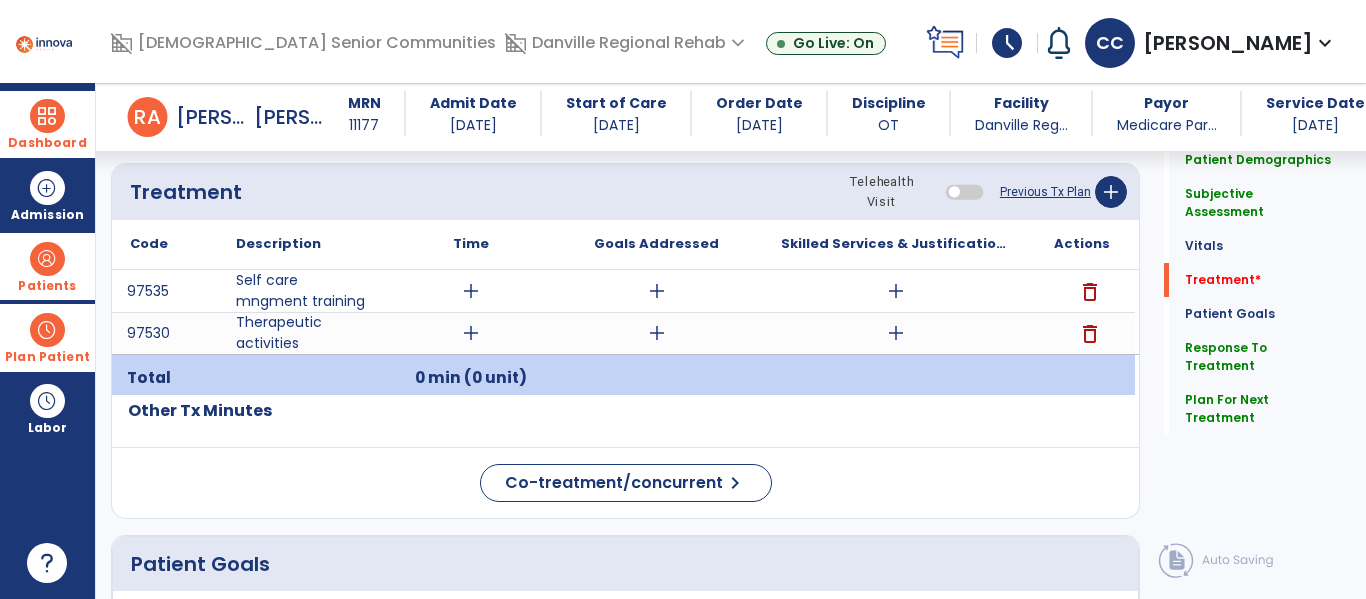 click on "add" at bounding box center [471, 291] 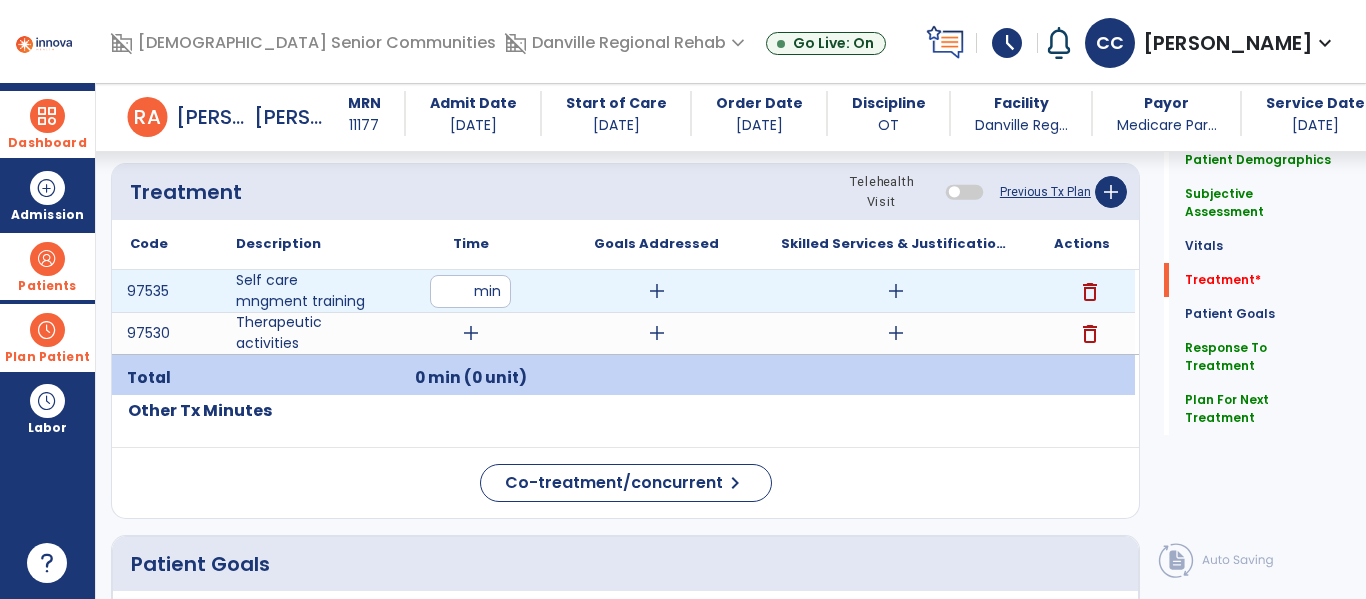type on "**" 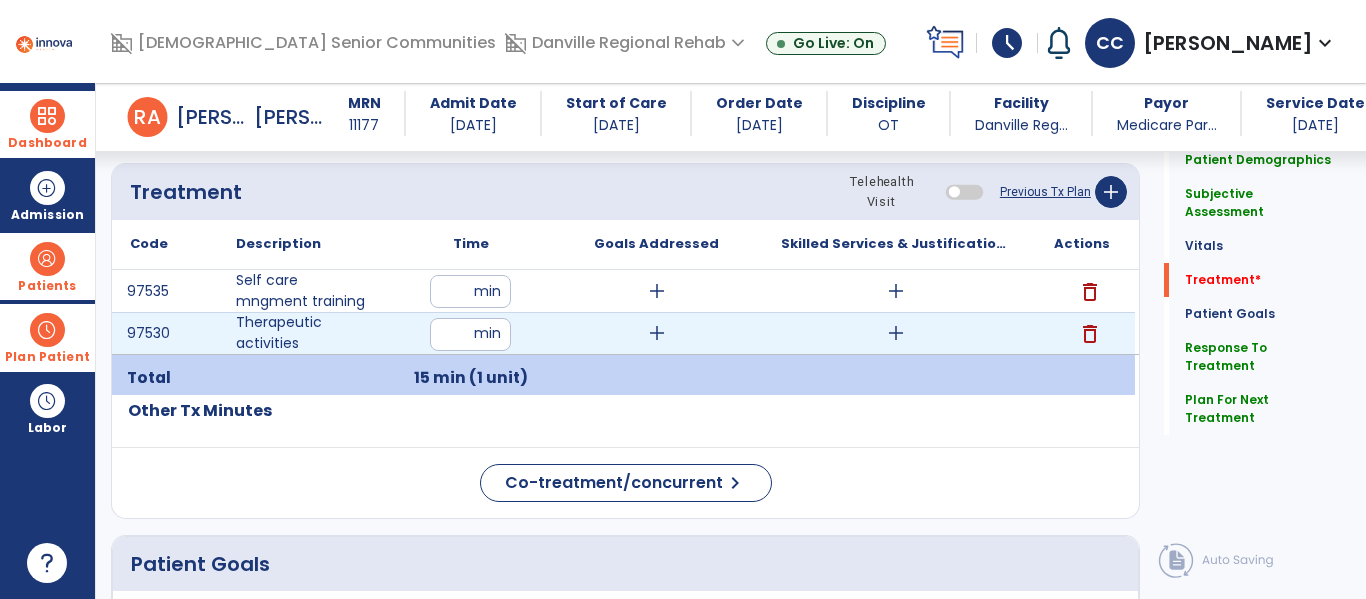 type on "**" 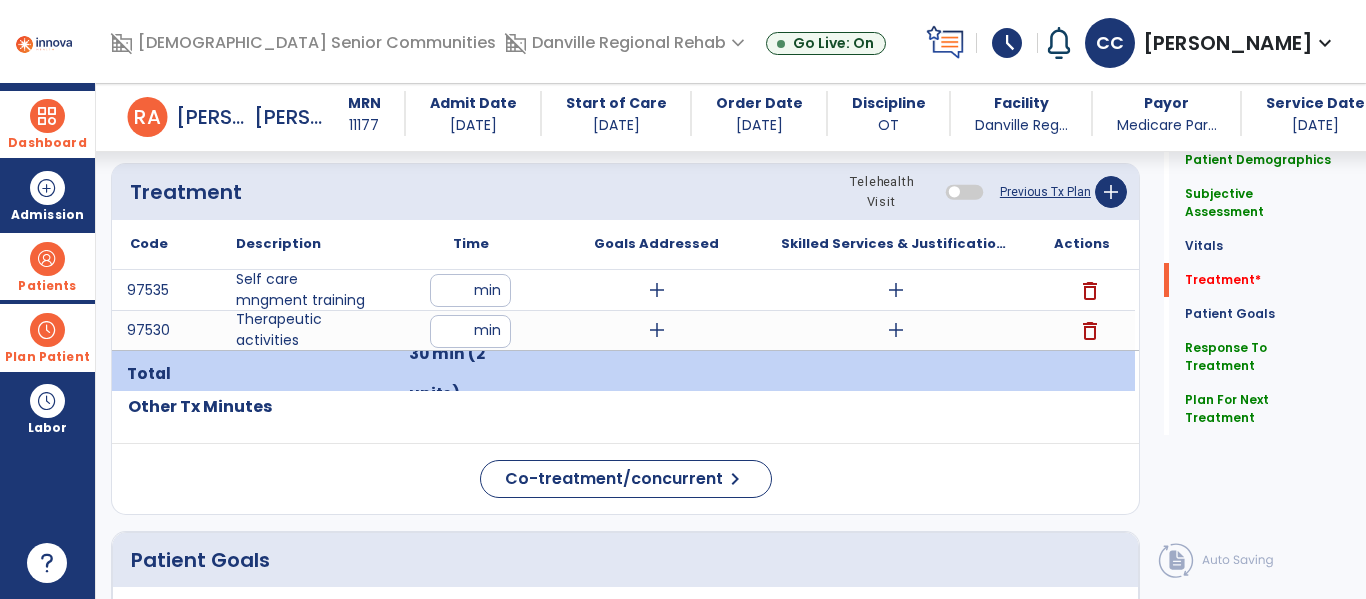click on "add" at bounding box center [896, 290] 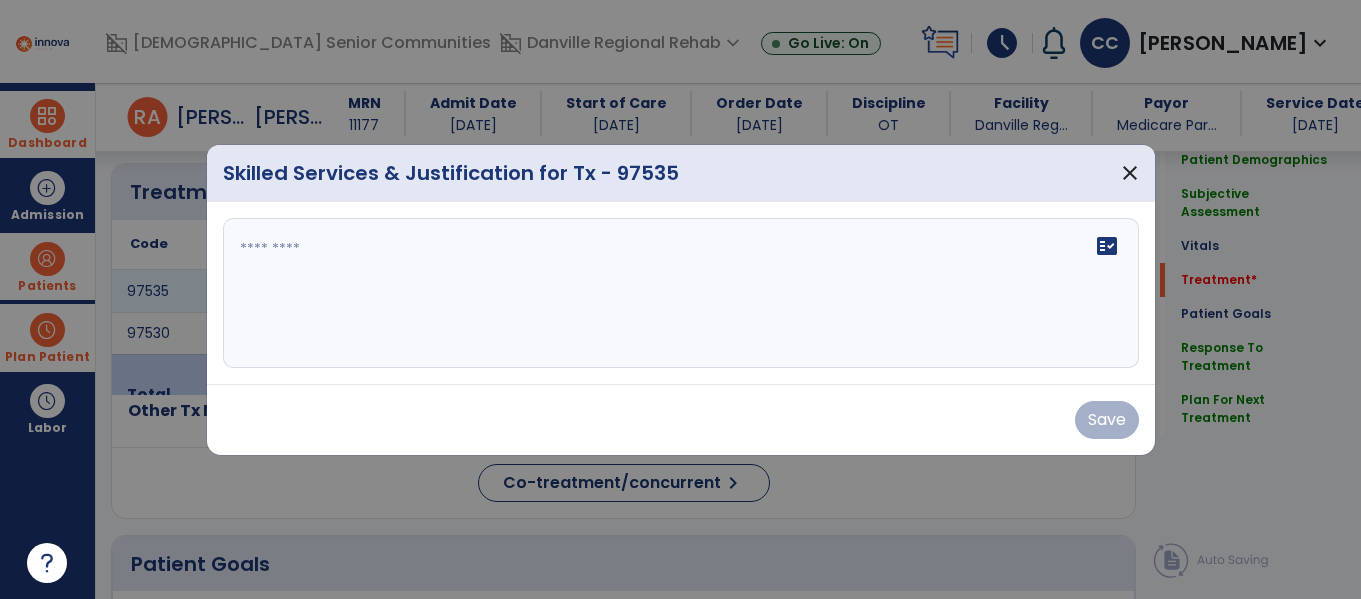click on "fact_check" at bounding box center [681, 293] 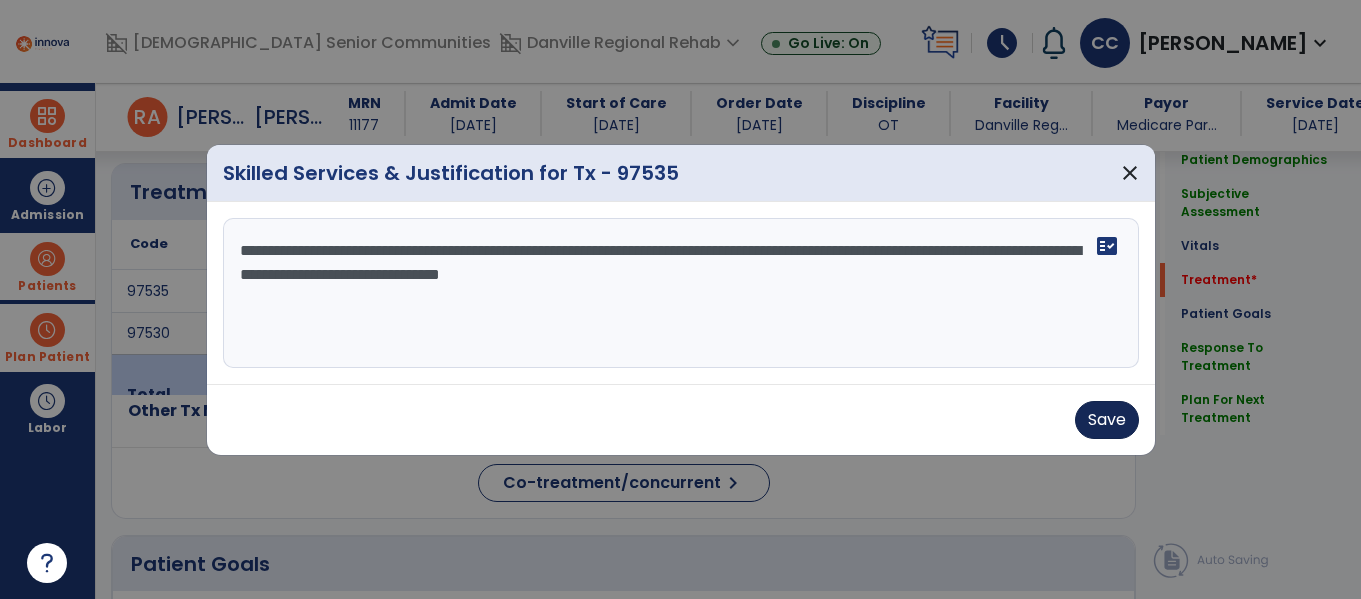 type on "**********" 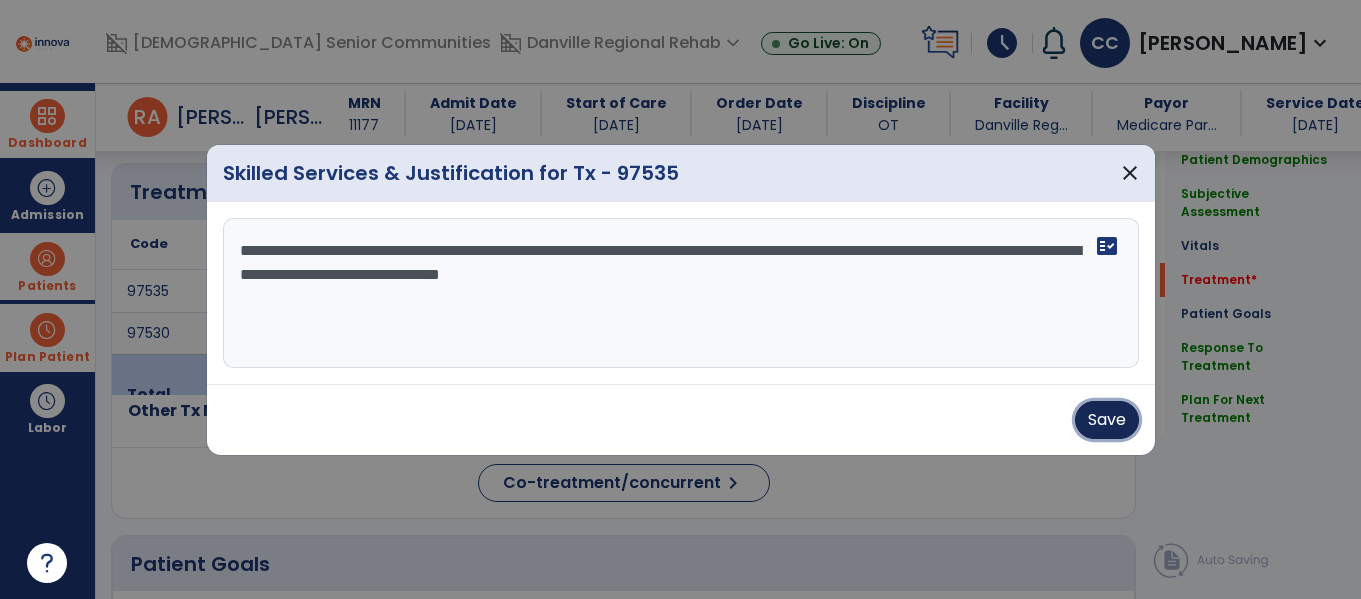 click on "Save" at bounding box center (1107, 420) 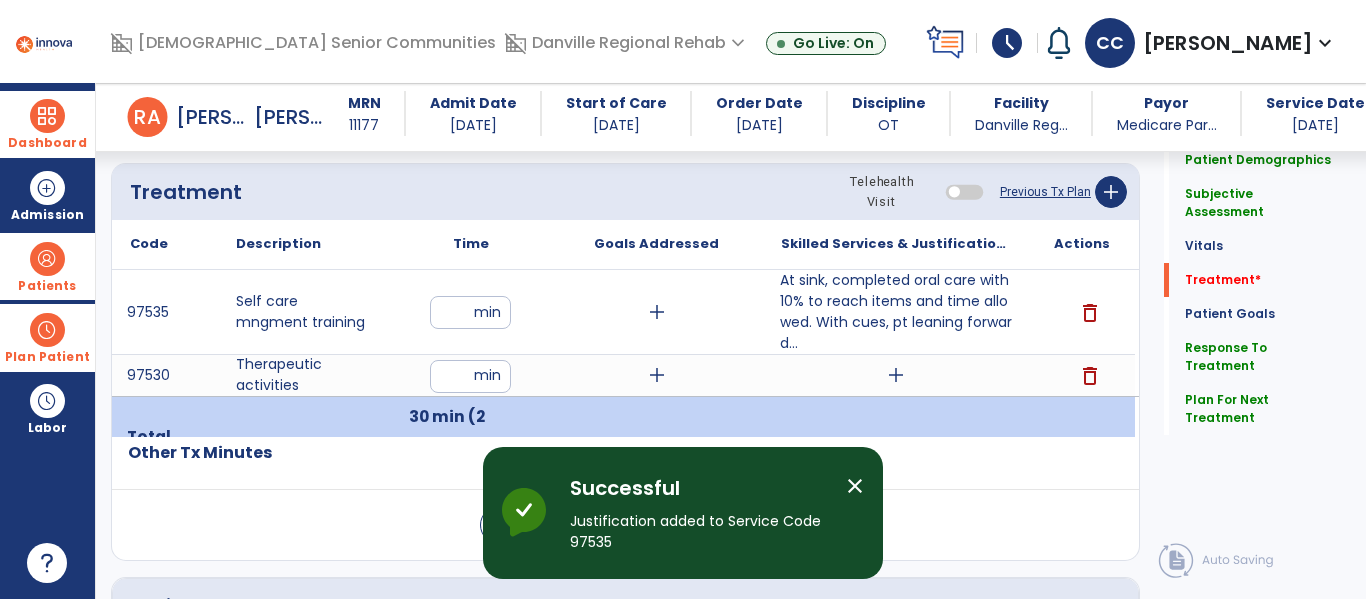 click on "**" at bounding box center (470, 376) 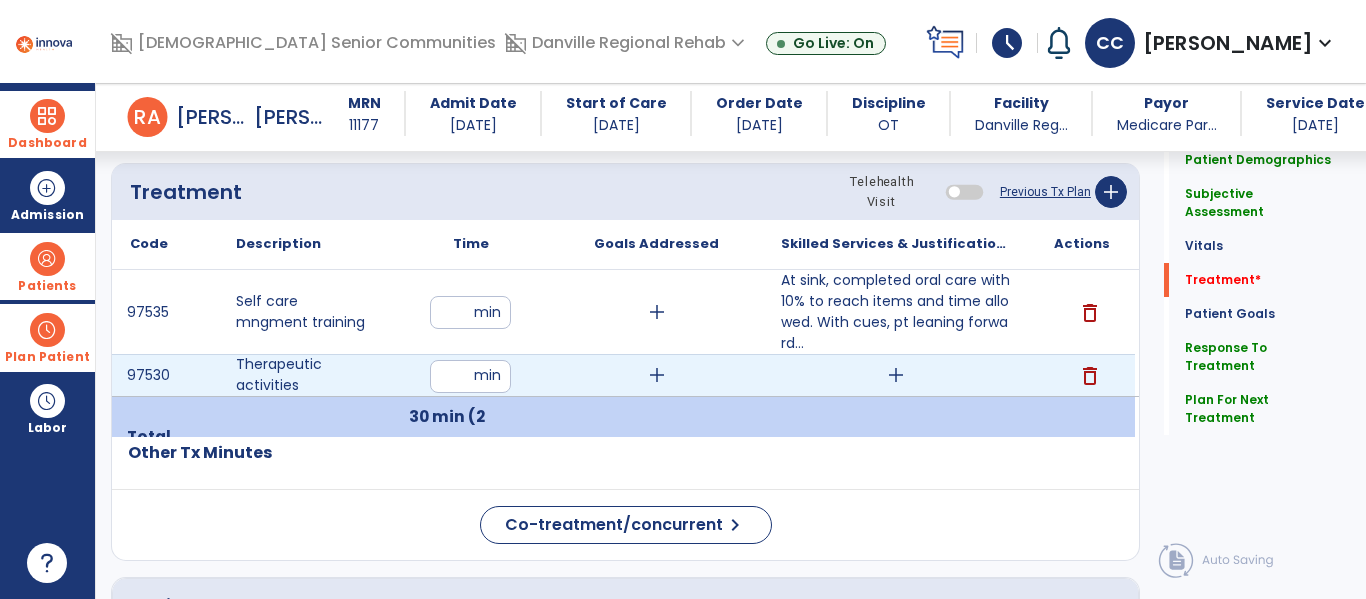 type on "*" 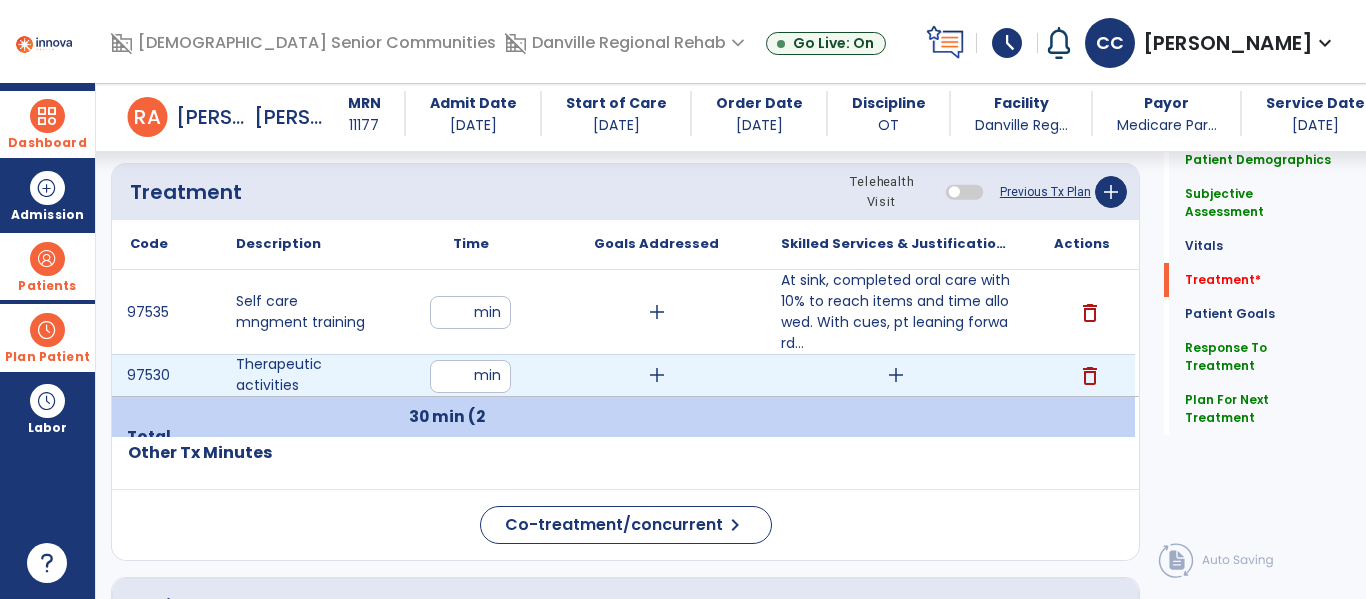 type on "**" 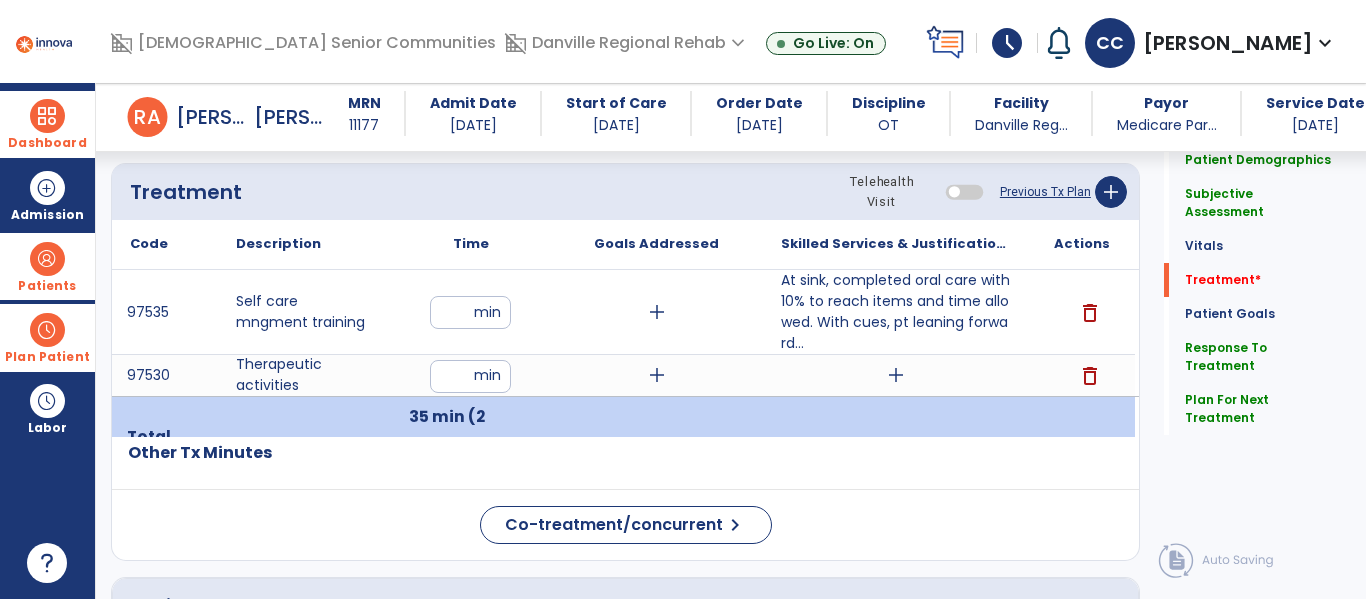 click on "**" at bounding box center [470, 312] 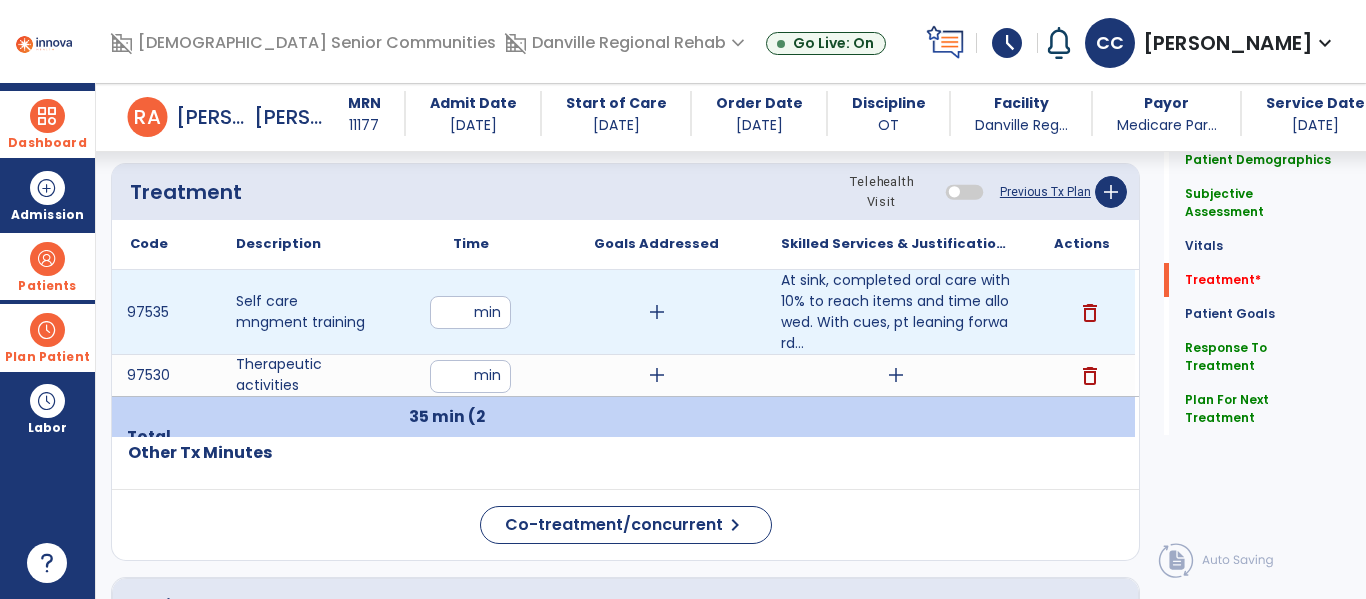 type on "**" 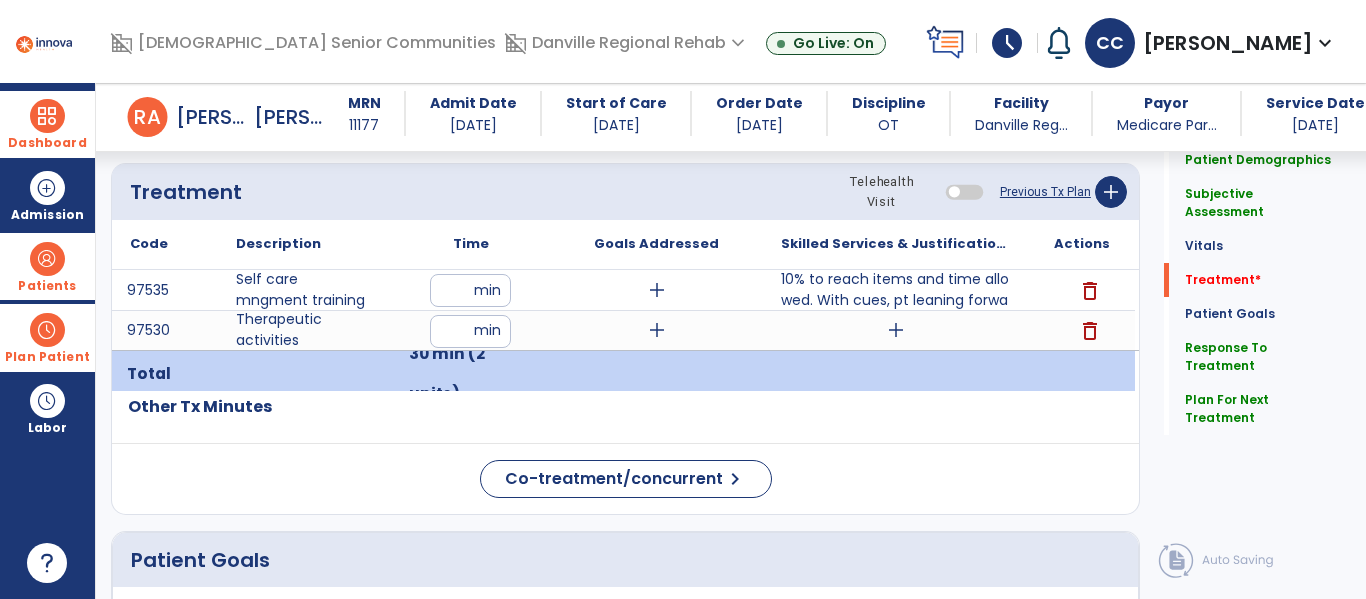 click on "add" at bounding box center (896, 330) 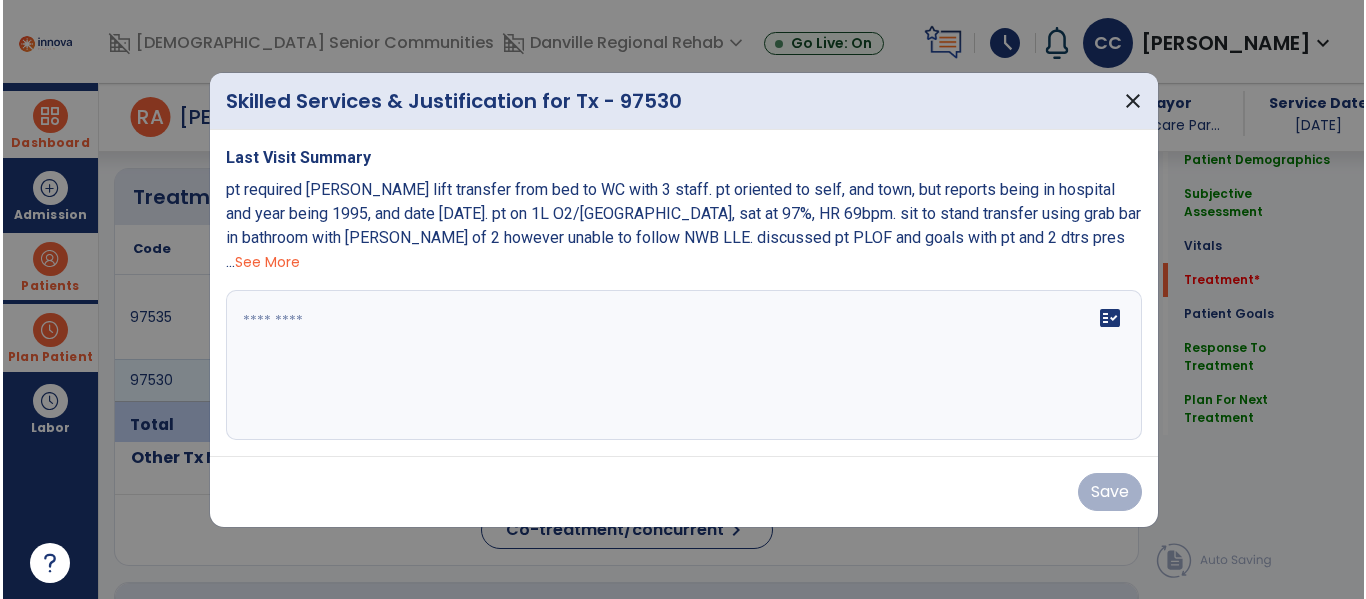 scroll, scrollTop: 1166, scrollLeft: 0, axis: vertical 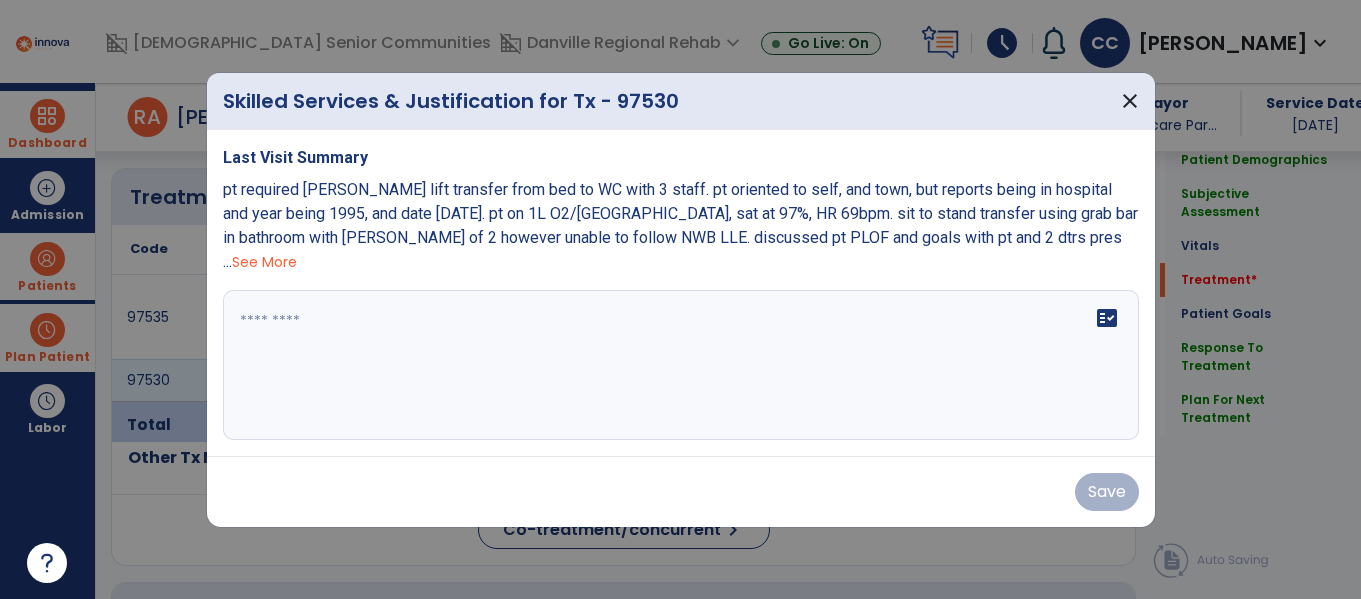 click on "fact_check" at bounding box center (681, 365) 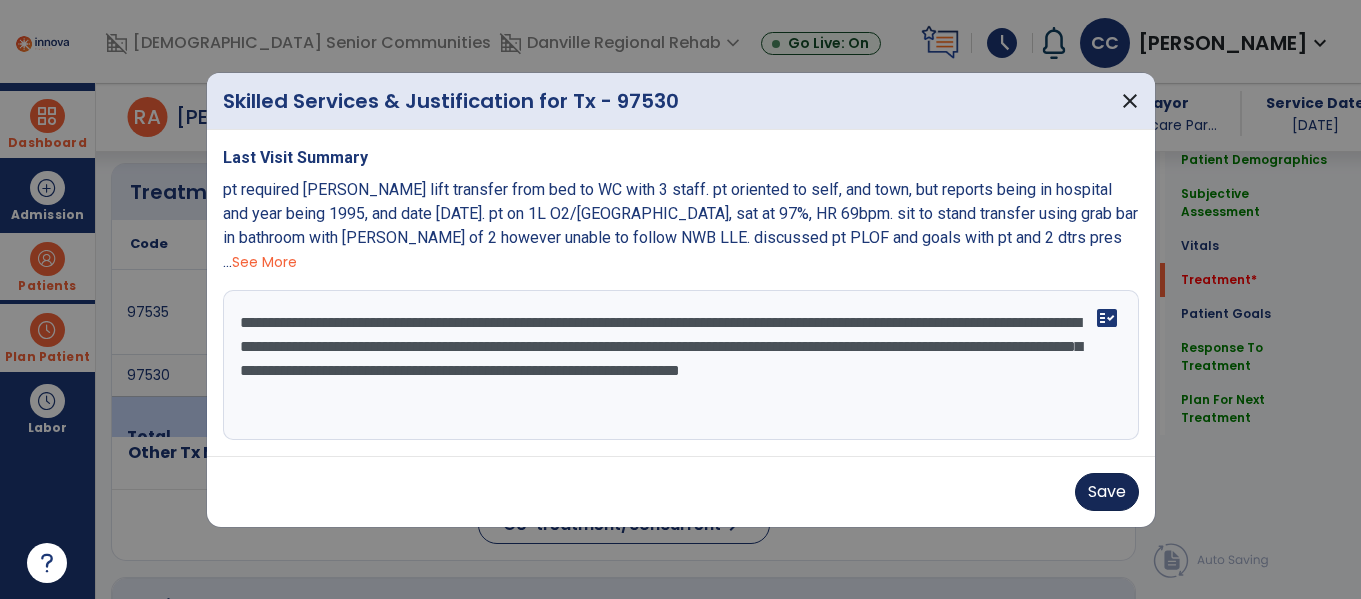 type on "**********" 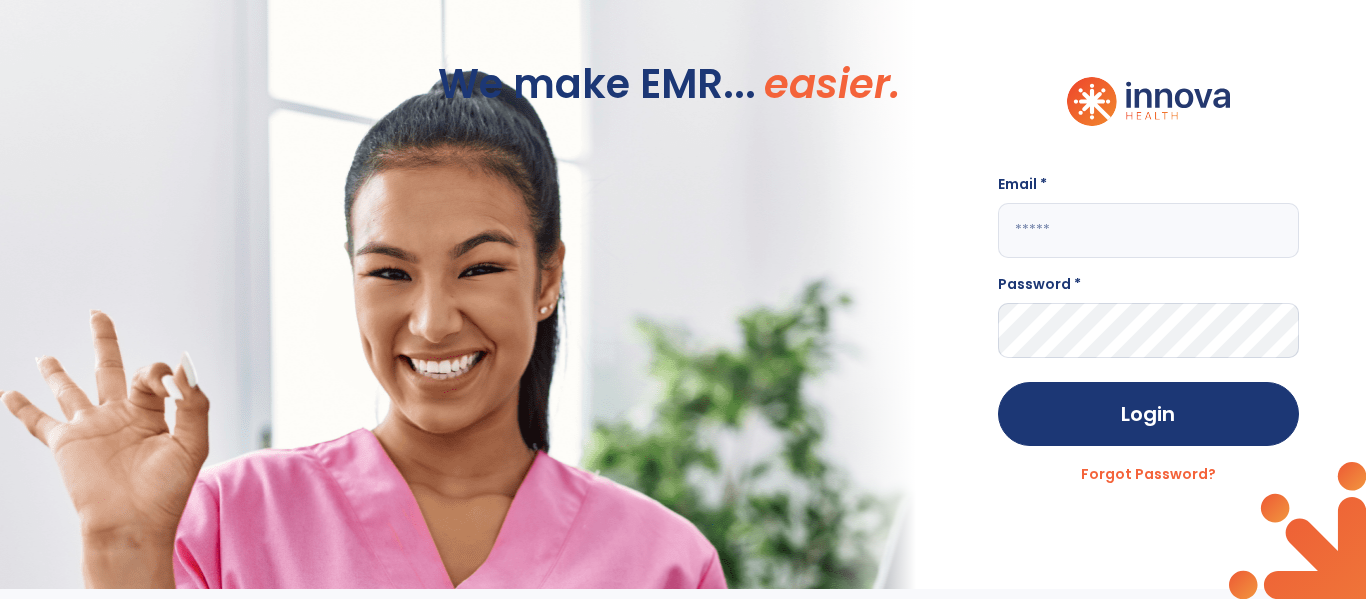 scroll, scrollTop: 0, scrollLeft: 0, axis: both 